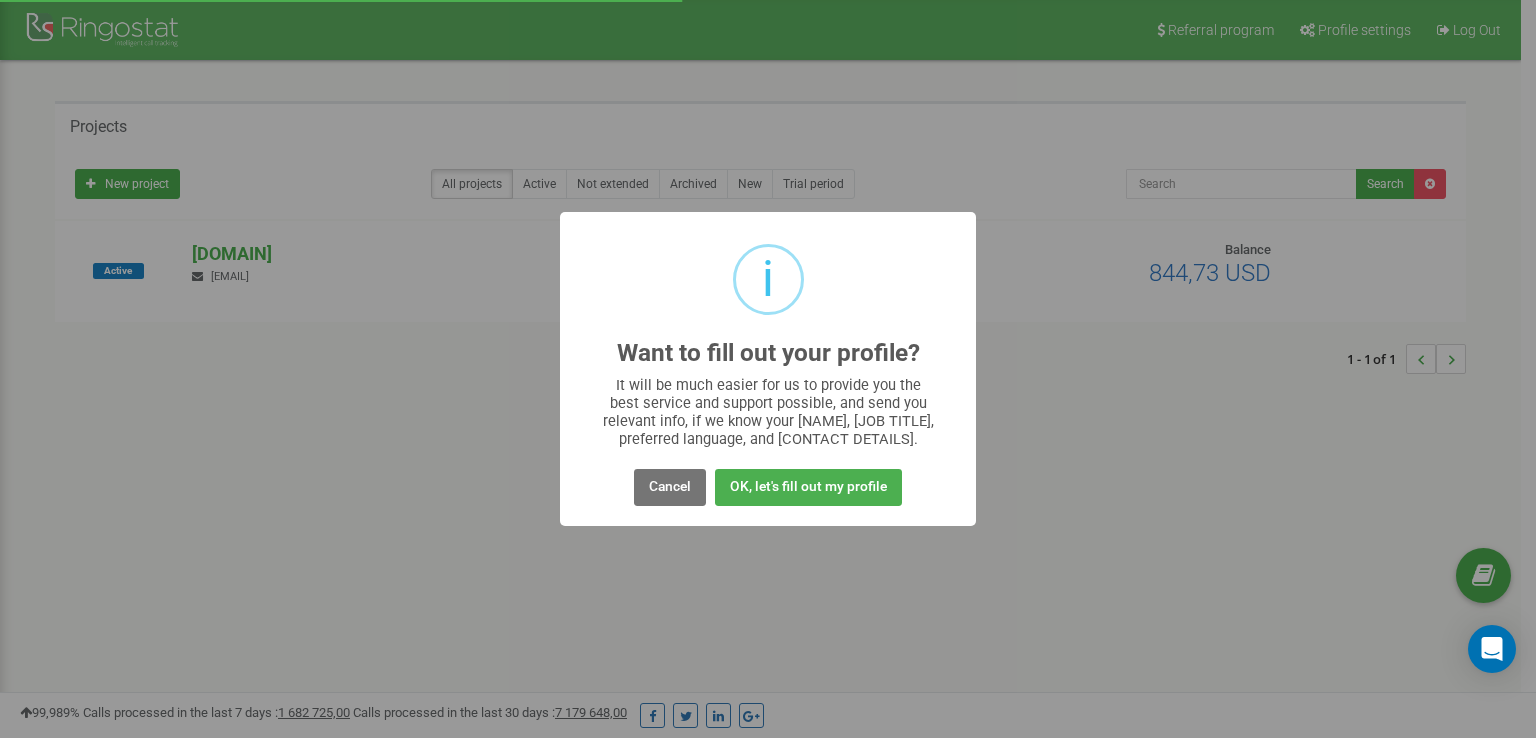 scroll, scrollTop: 0, scrollLeft: 0, axis: both 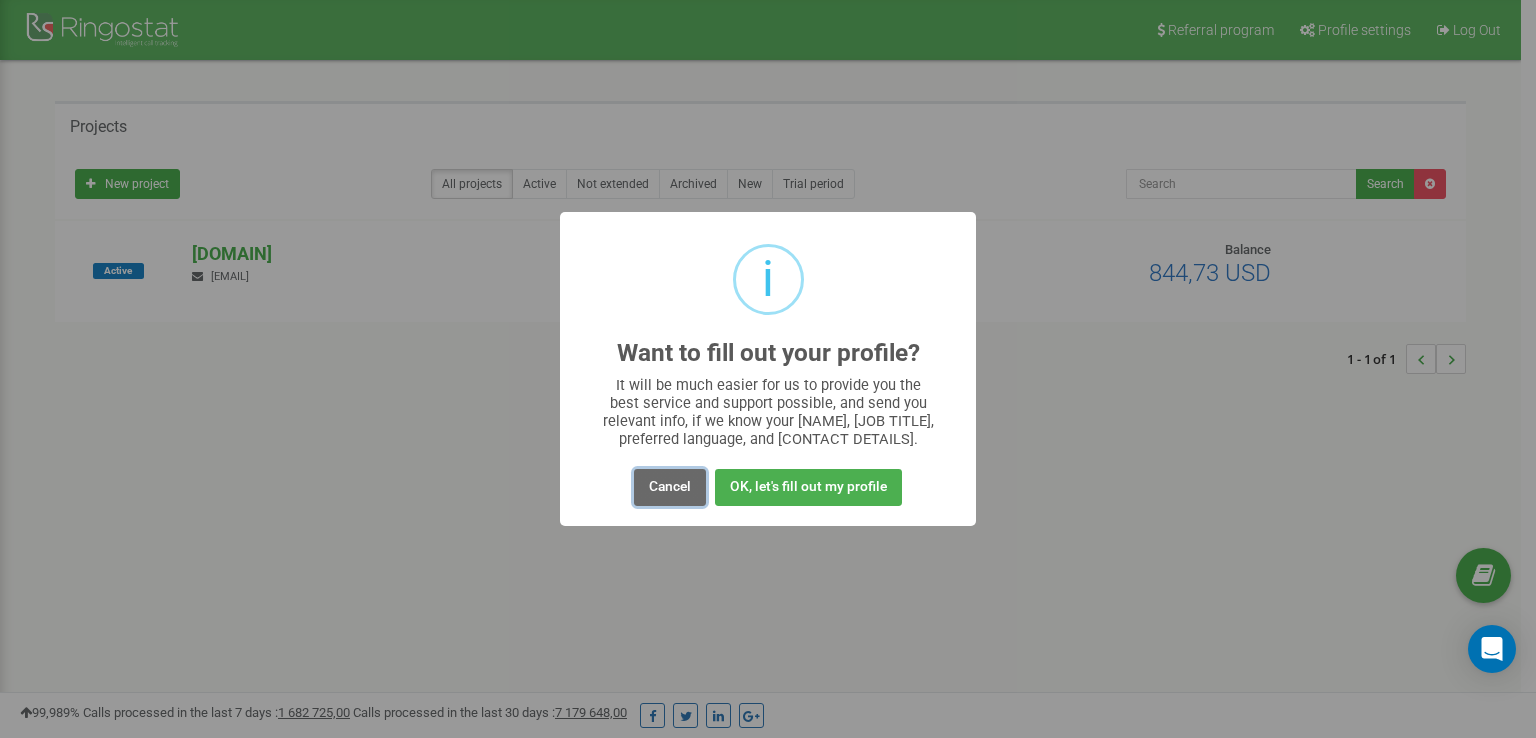 click on "Cancel" at bounding box center (670, 487) 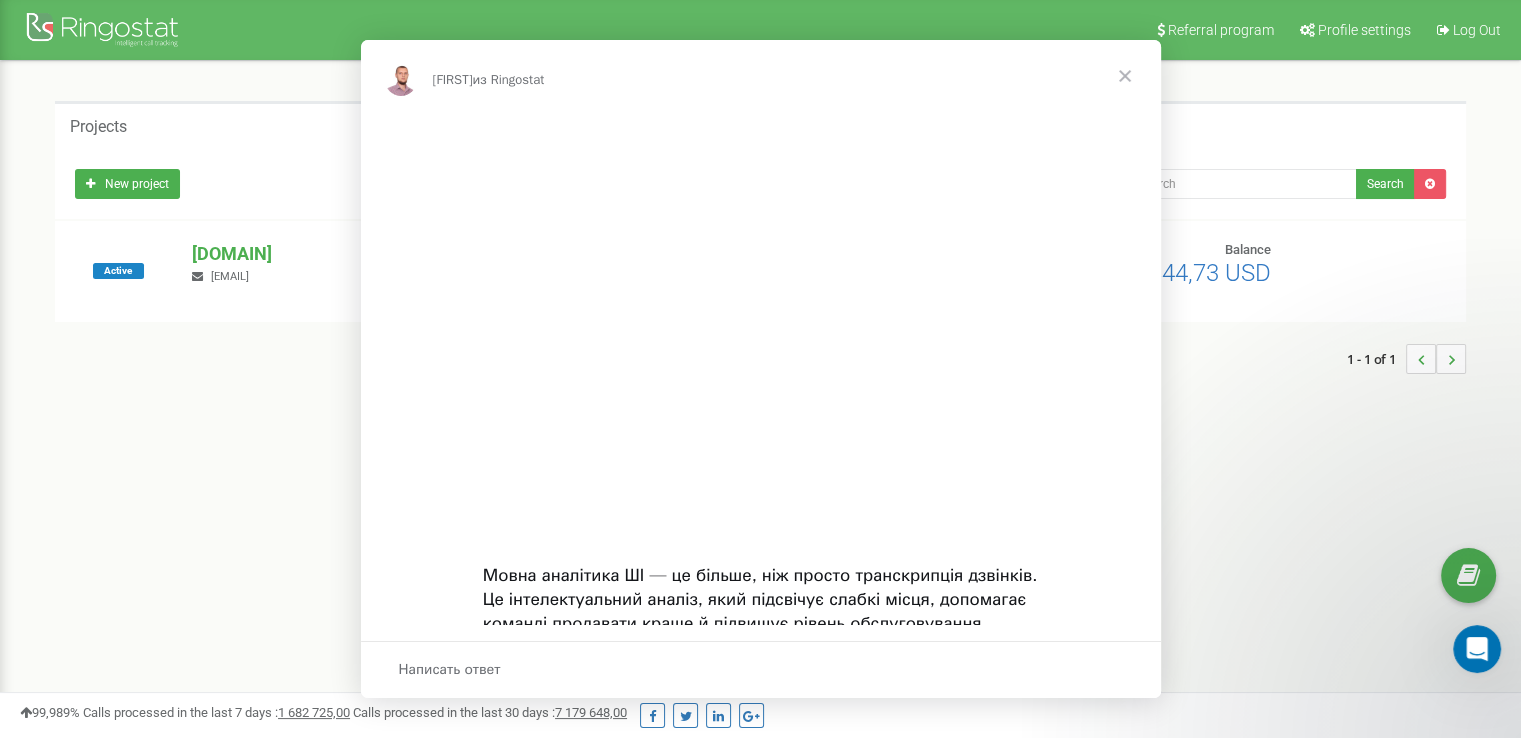 scroll, scrollTop: 0, scrollLeft: 0, axis: both 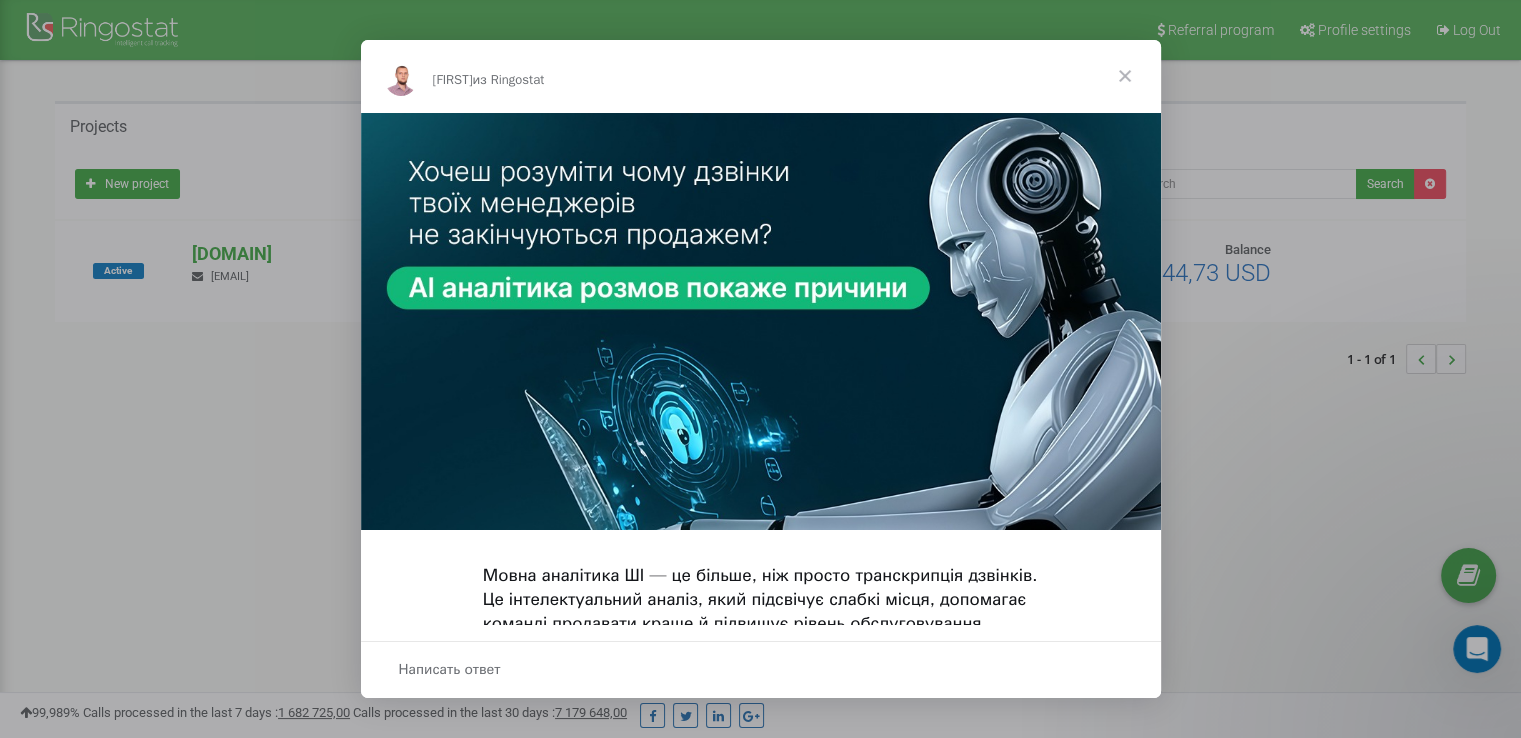 click at bounding box center [1125, 76] 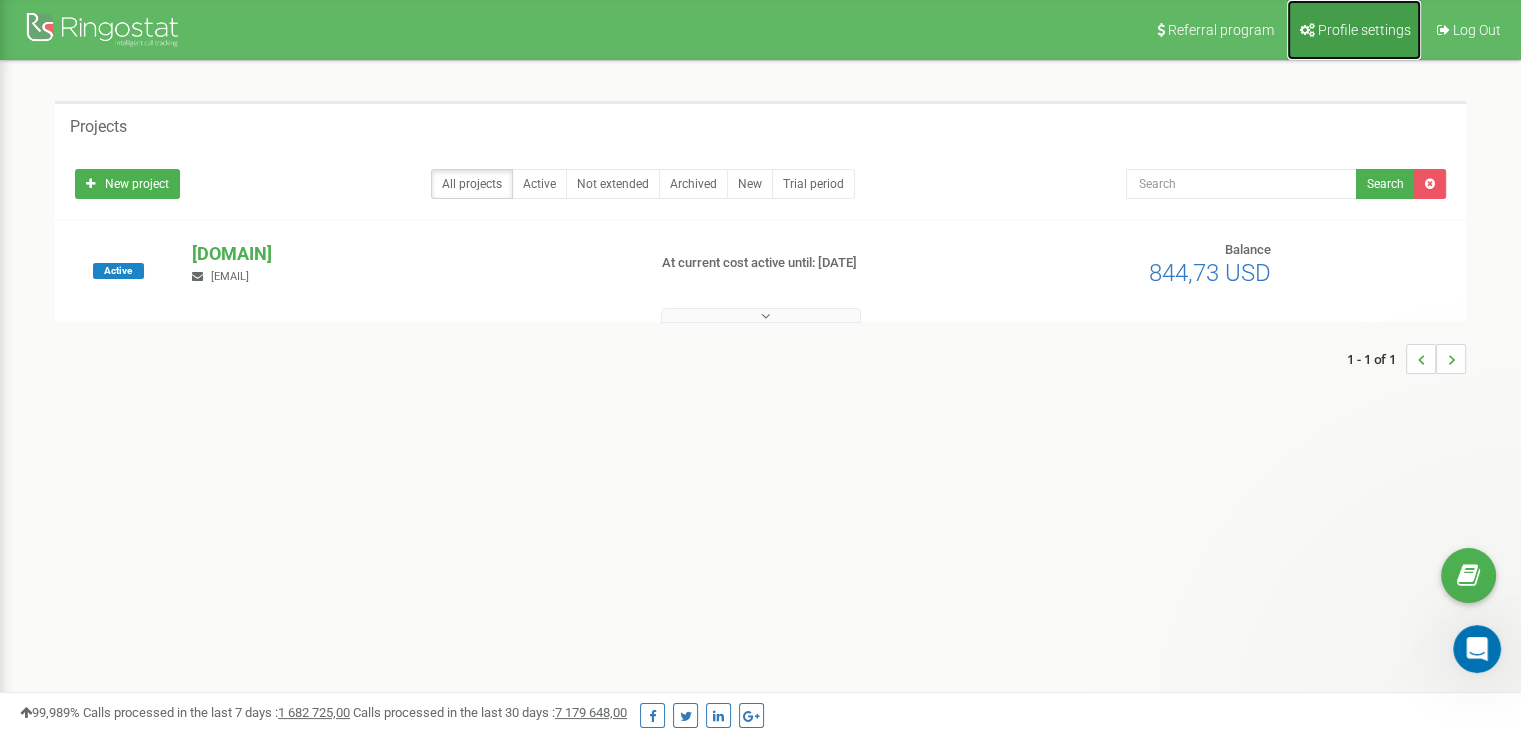 click on "Profile settings" at bounding box center (1354, 30) 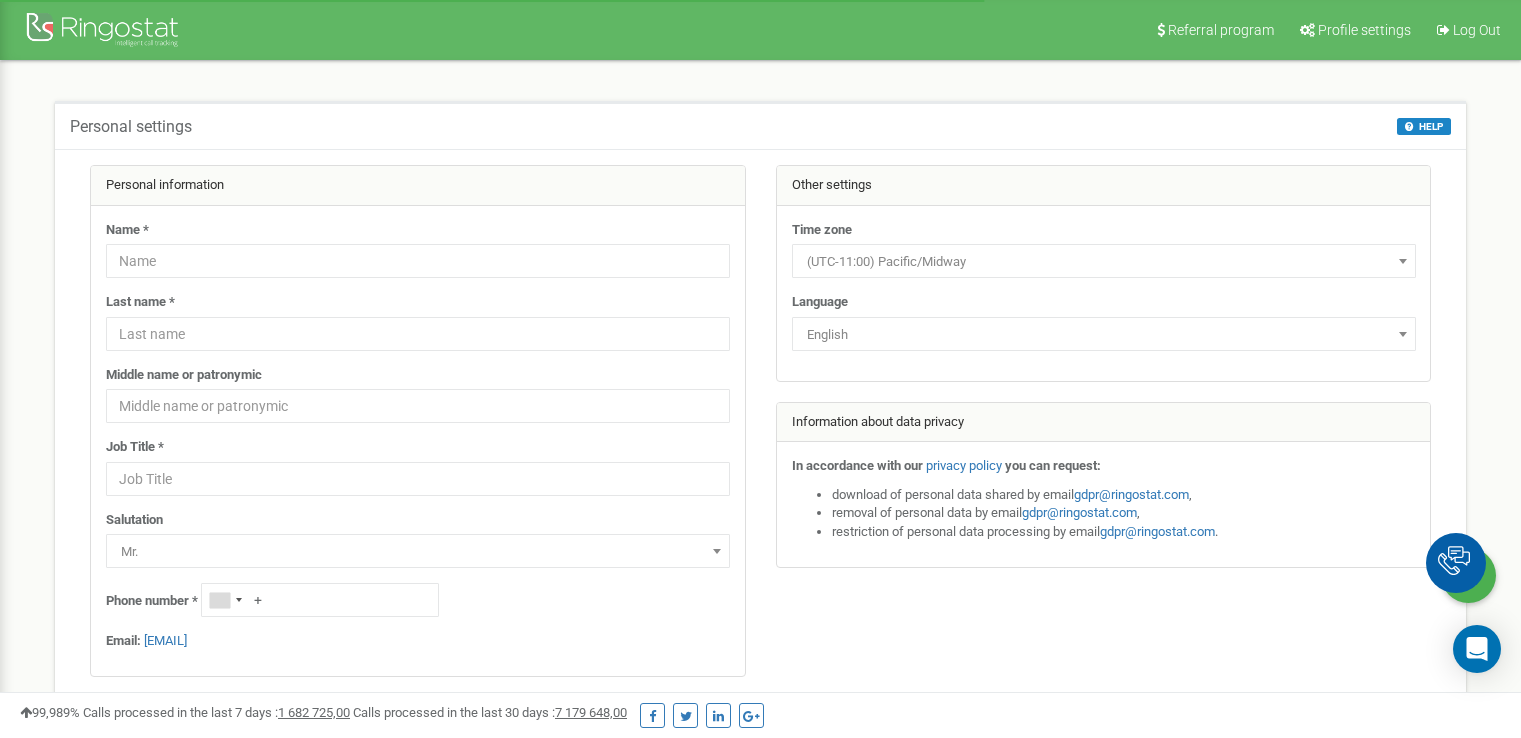 scroll, scrollTop: 0, scrollLeft: 0, axis: both 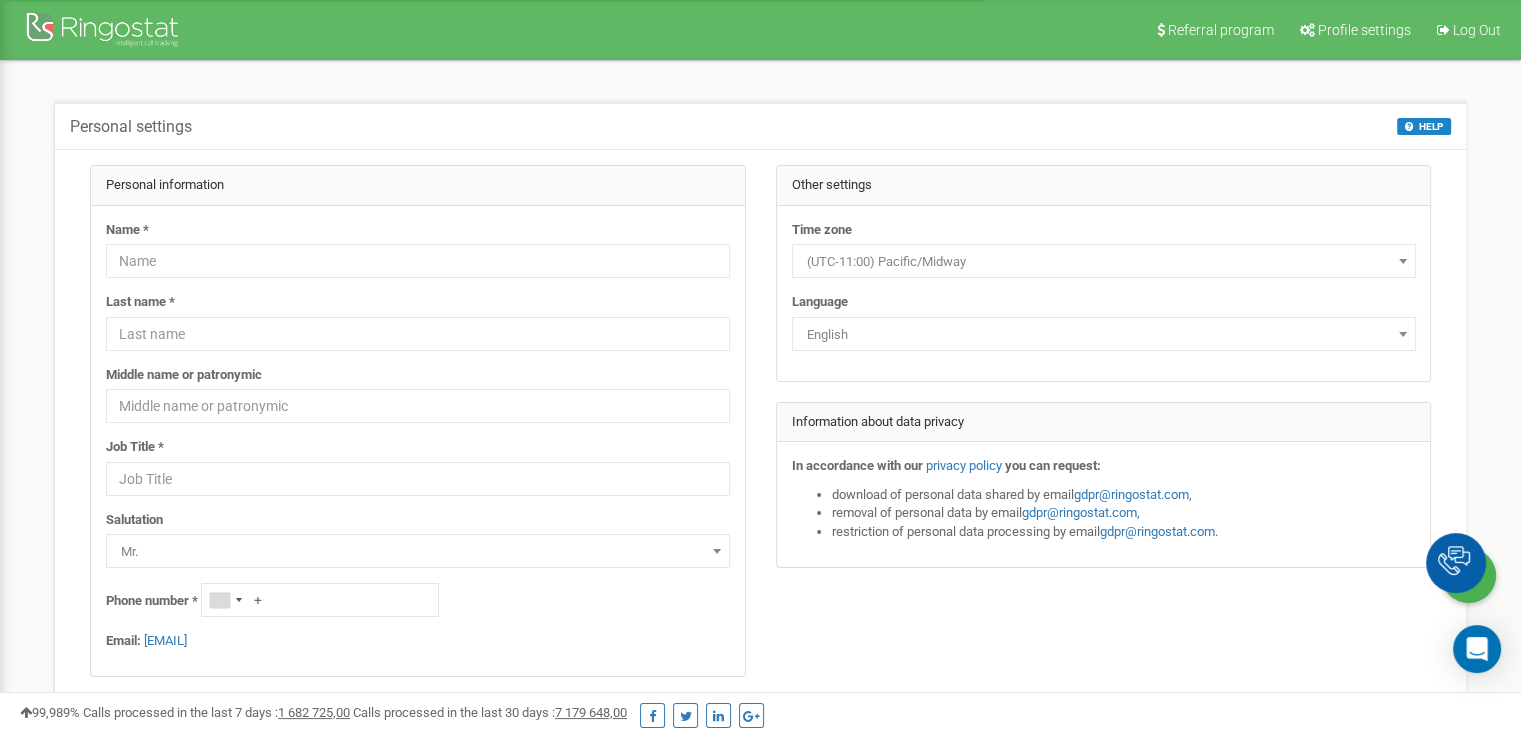 click on "English" at bounding box center [1104, 335] 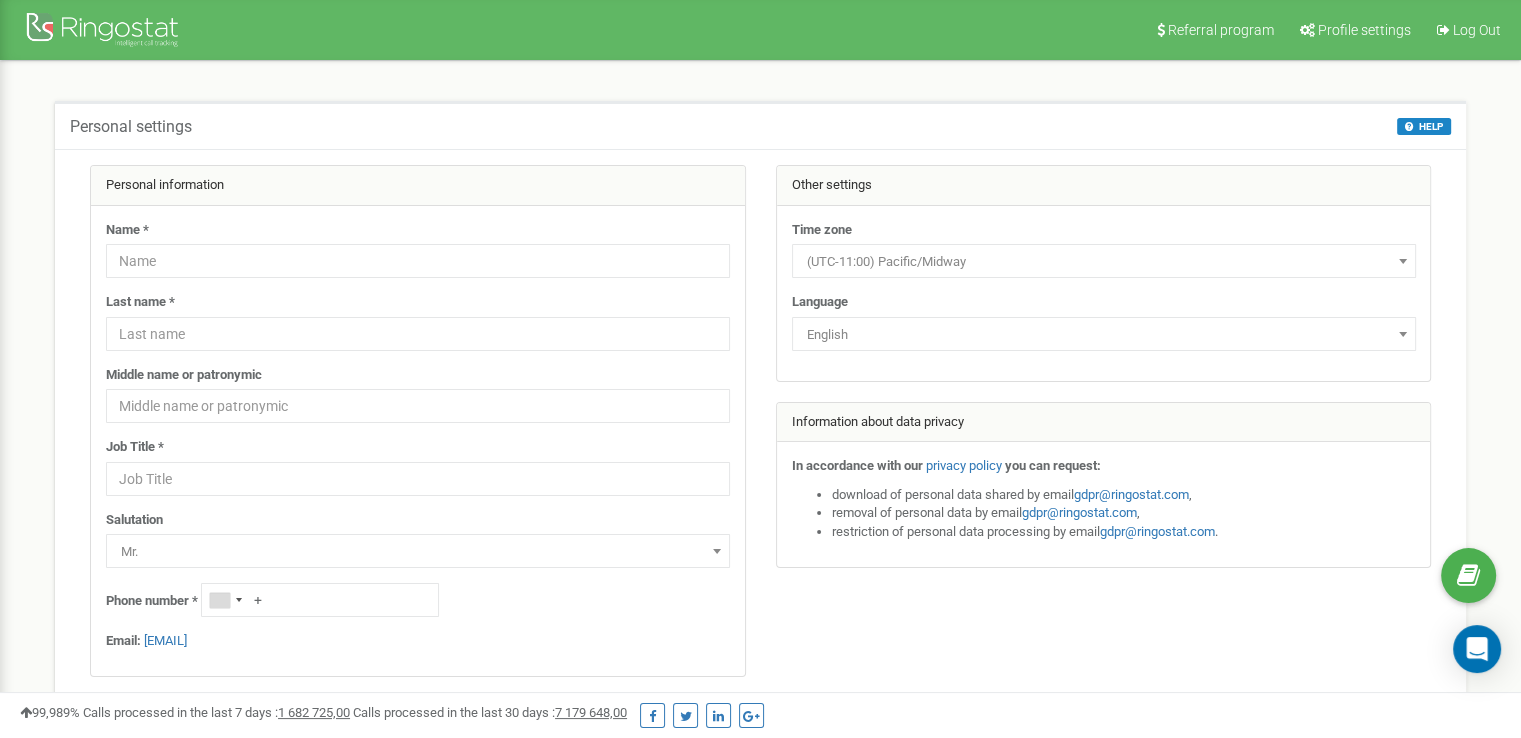 drag, startPoint x: 892, startPoint y: 413, endPoint x: 892, endPoint y: 321, distance: 92 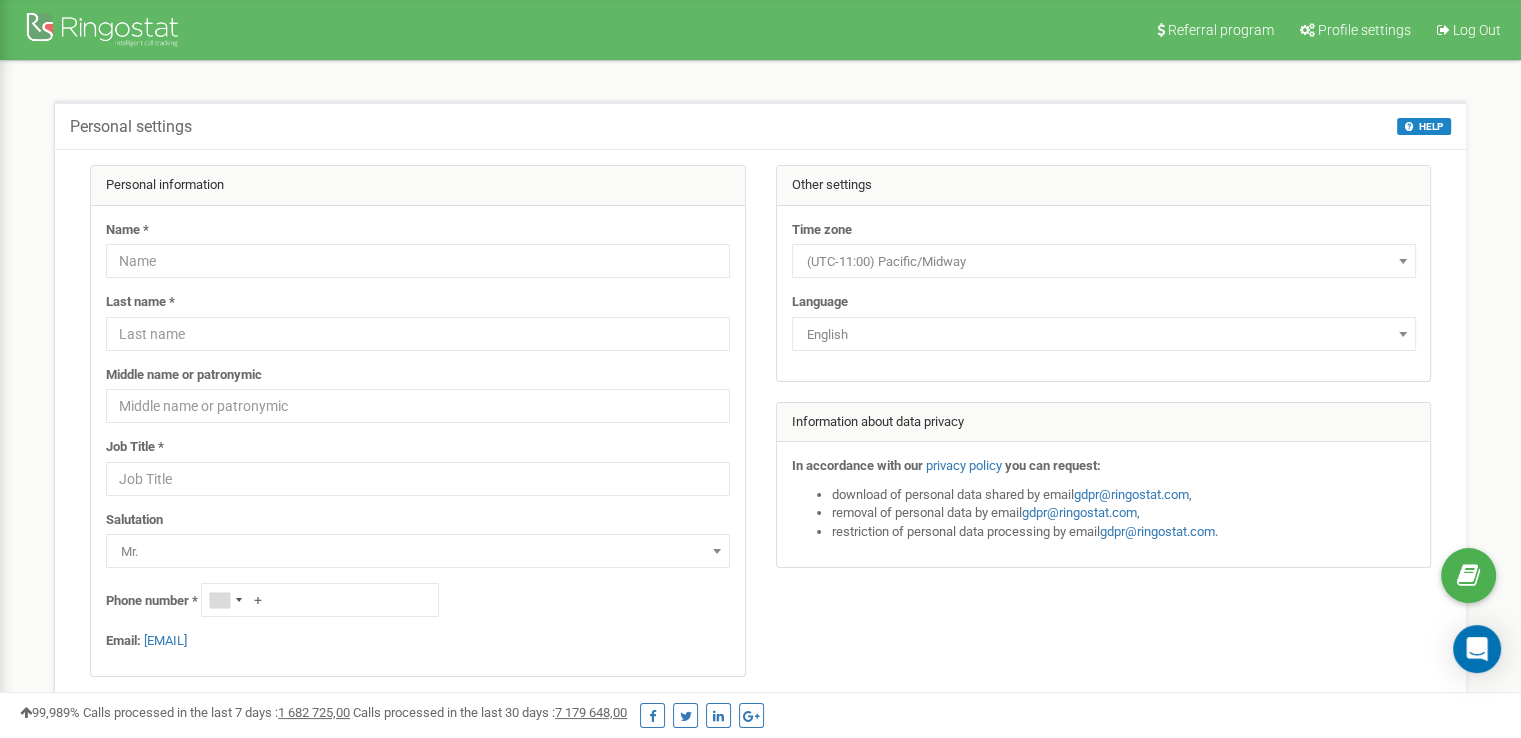 click on "Other settings
Time zone
(UTC-11:00) [CITY]
(UTC-11:00) [CITY]
(UTC-11:00) [CITY]
(UTC-10:00) [CITY]
(UTC-10:00) [CITY]
(UTC-10:00) [CITY]
(UTC-09:30) [CITY]
(UTC-09:00) [CITY]
(UTC-09:00) [CITY]
(UTC-08:00) [CITY]
(UTC-08:00) [CITY]
(UTC-08:00) [CITY]
(UTC-08:00) [CITY]
(UTC-08:00) [CITY]
(UTC-08:00) [CITY]
(UTC-08:00) [CITY]
(UTC-07:00) [CITY]
(UTC-07:00) [CITY]
(UTC-07:00) [CITY]
(UTC-07:00) [CITY]
(UTC-07:00) [CITY]
(UTC-07:00) [CITY]" at bounding box center (1104, 376) 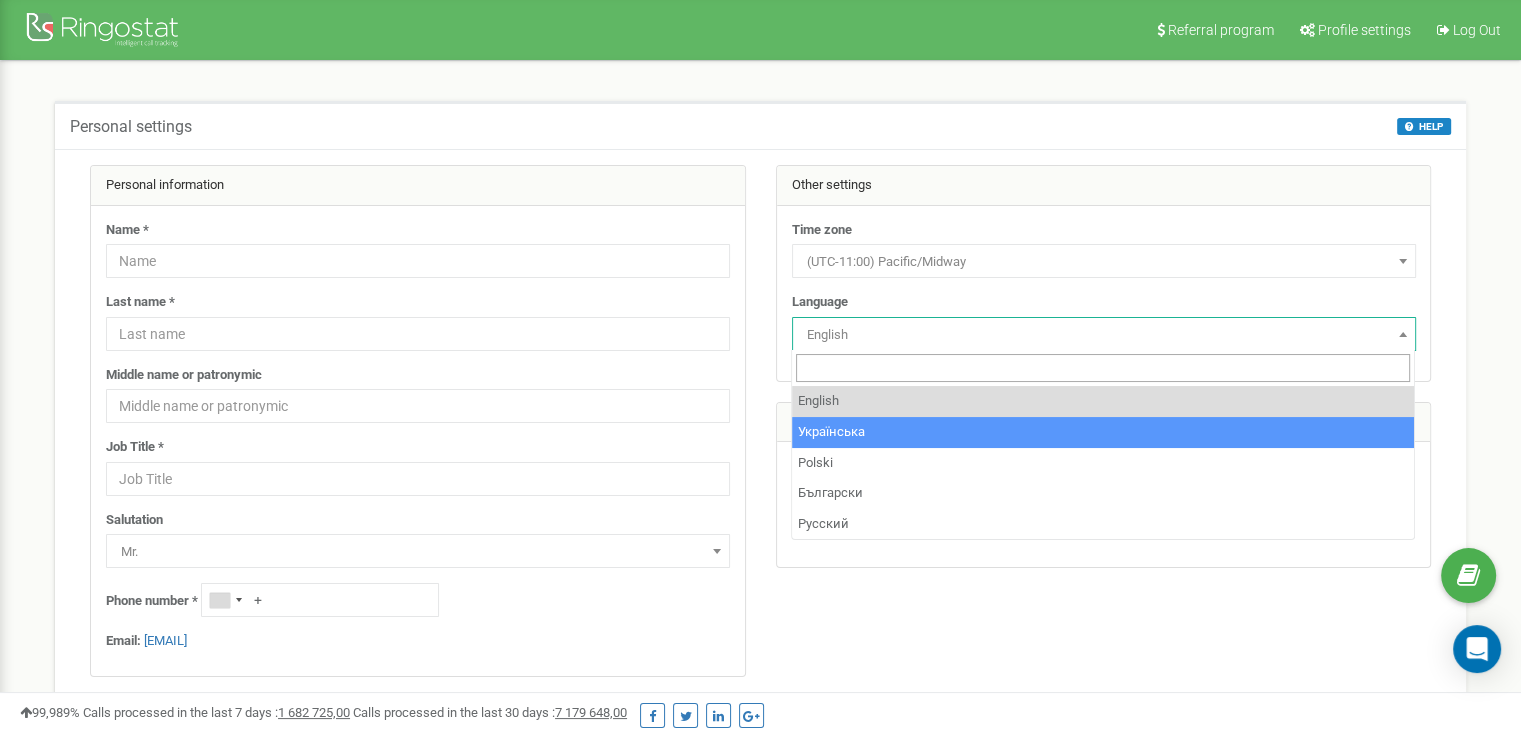 select on "ukr" 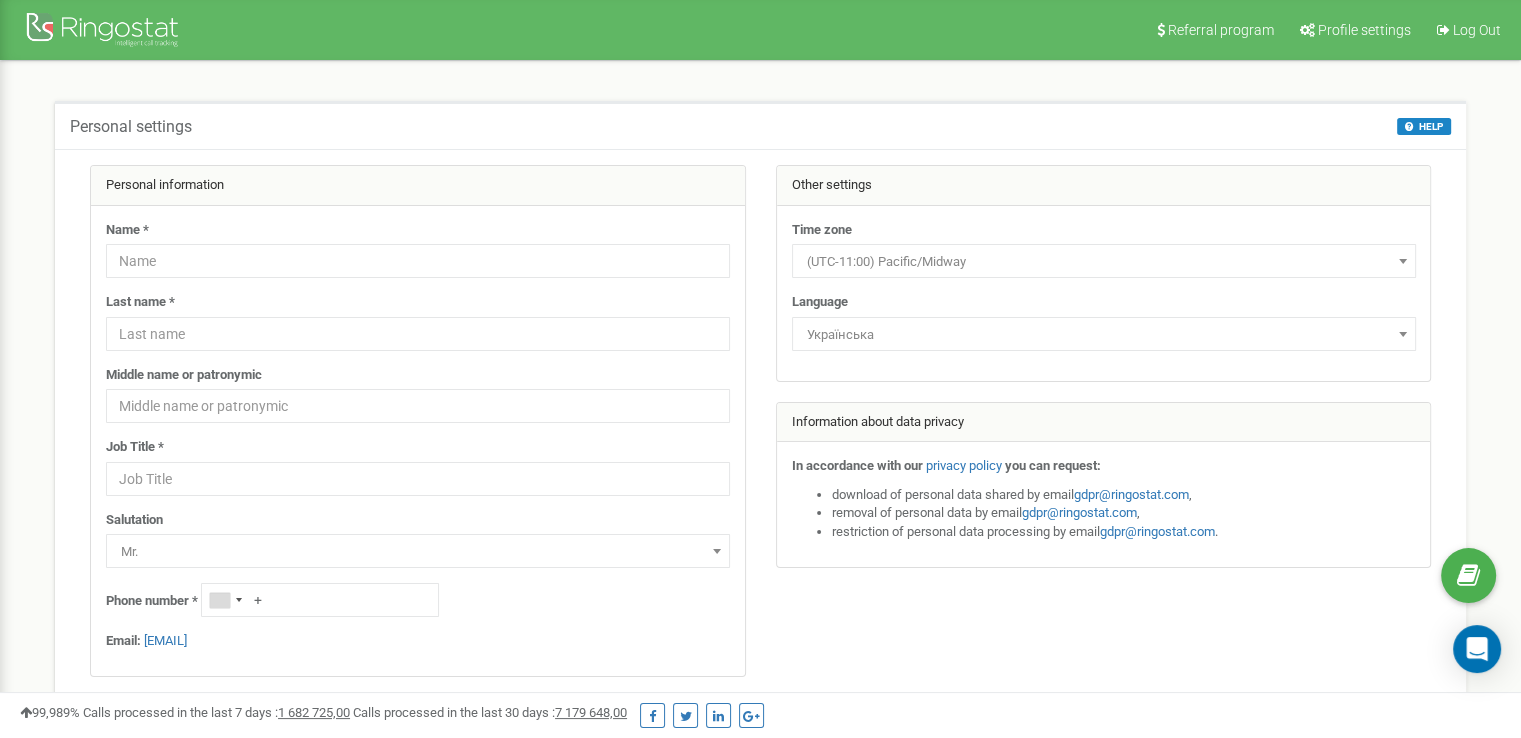 scroll, scrollTop: 462, scrollLeft: 0, axis: vertical 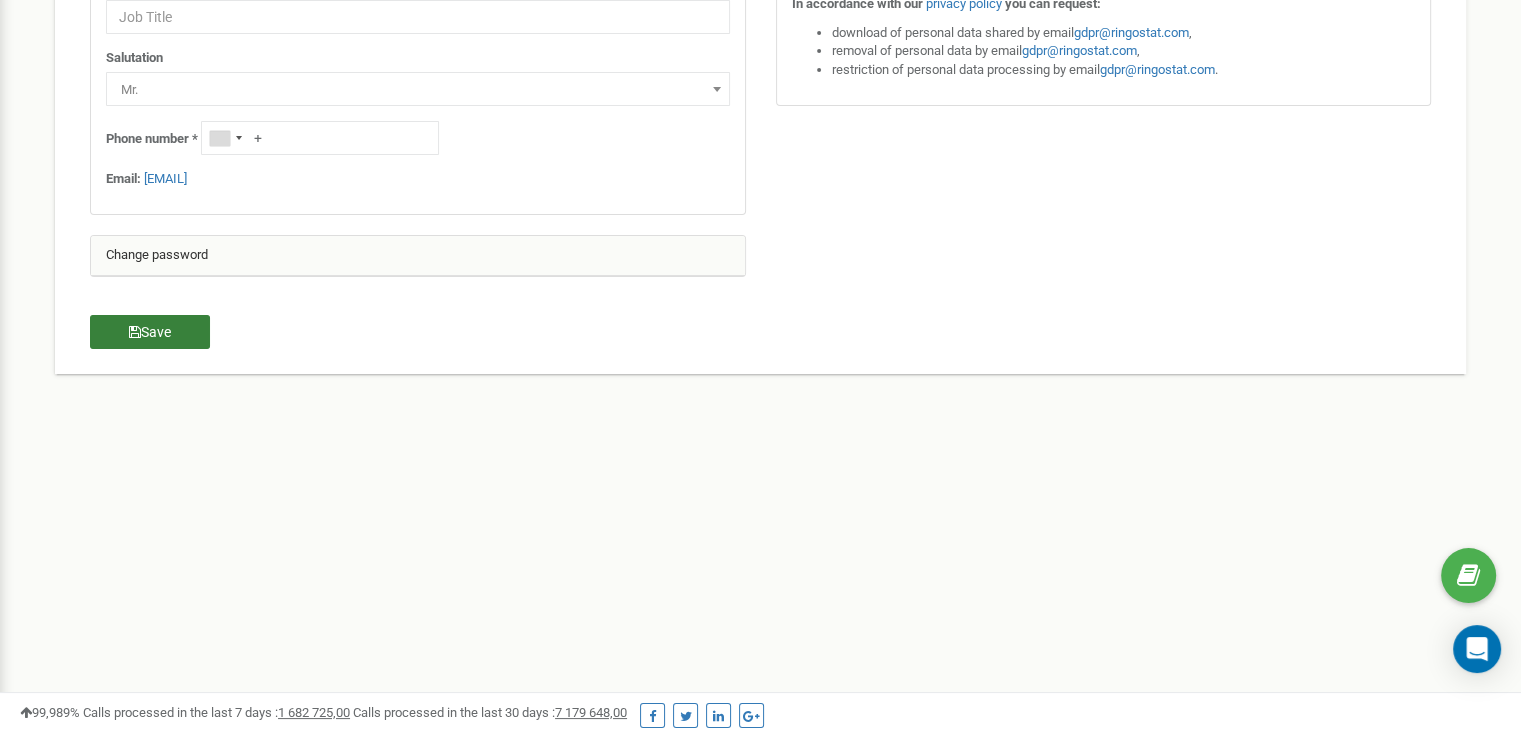 click on "Save" at bounding box center (150, 332) 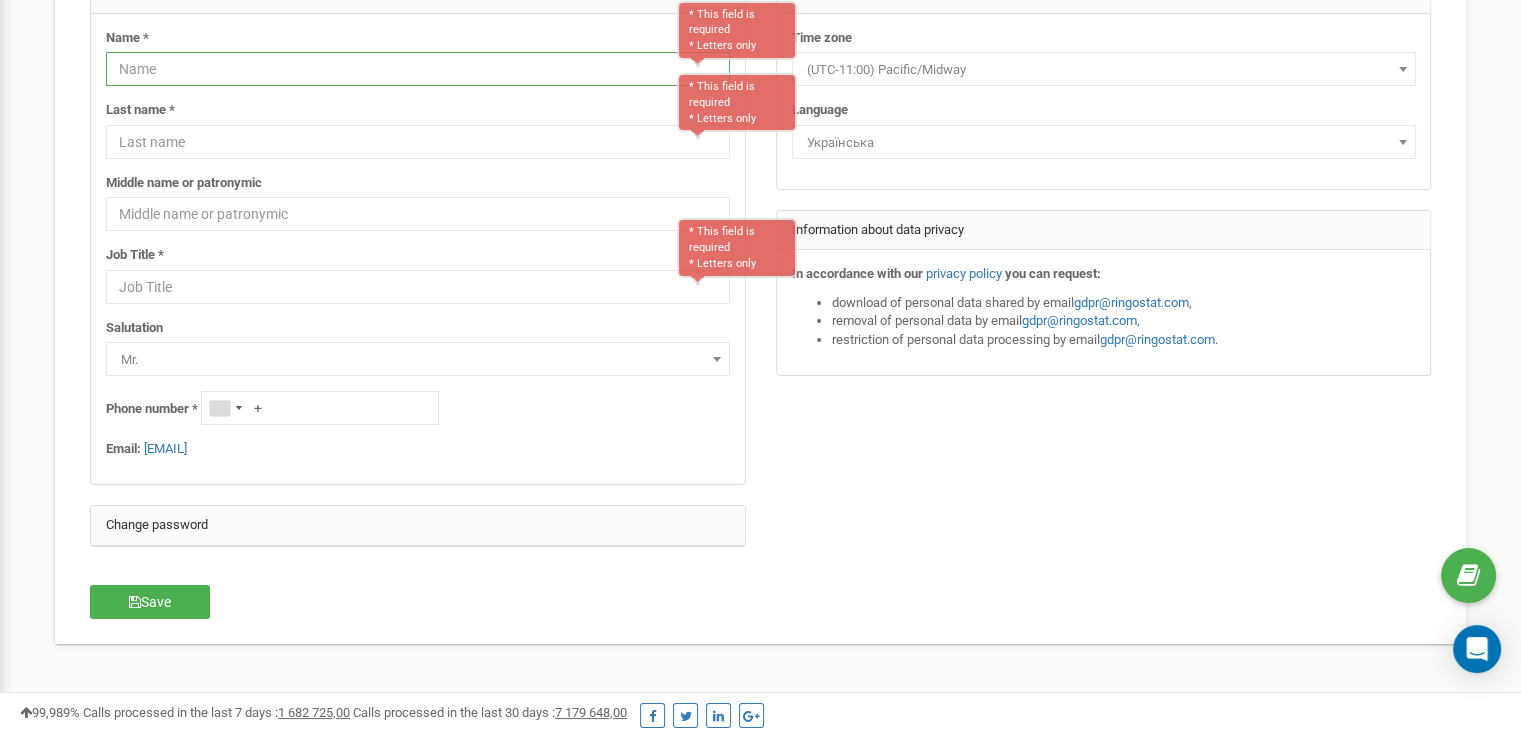 scroll, scrollTop: 0, scrollLeft: 0, axis: both 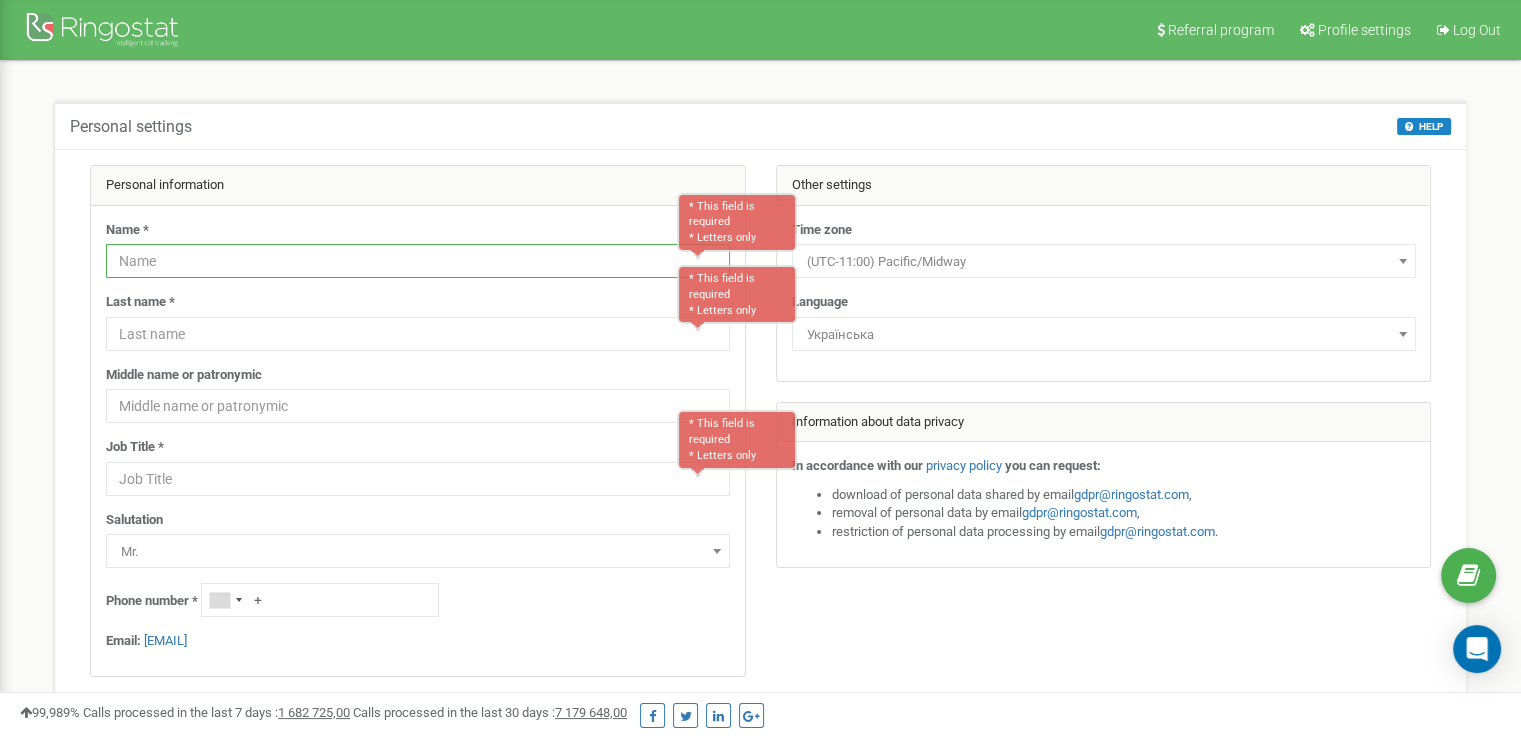 click at bounding box center [418, 261] 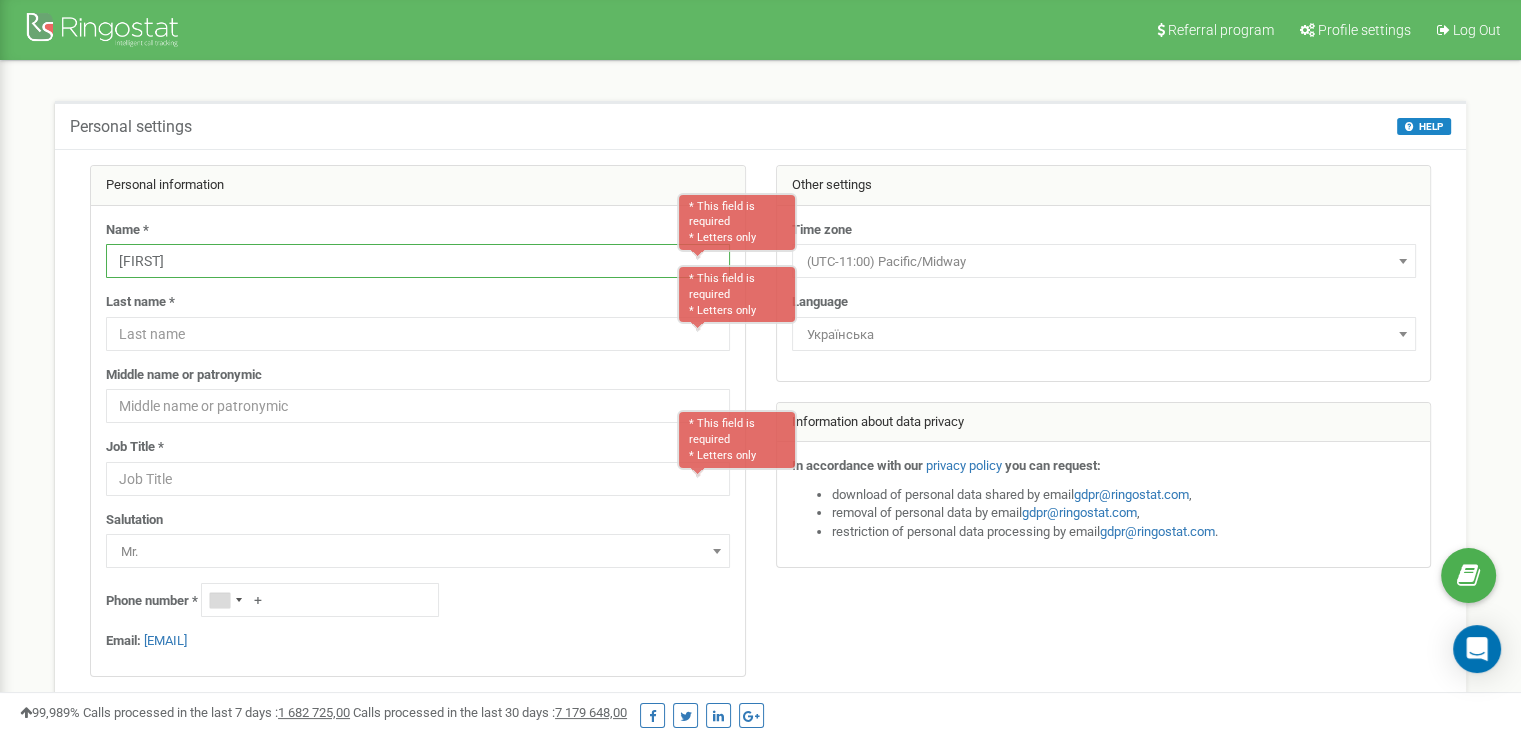 type on "[FIRST]" 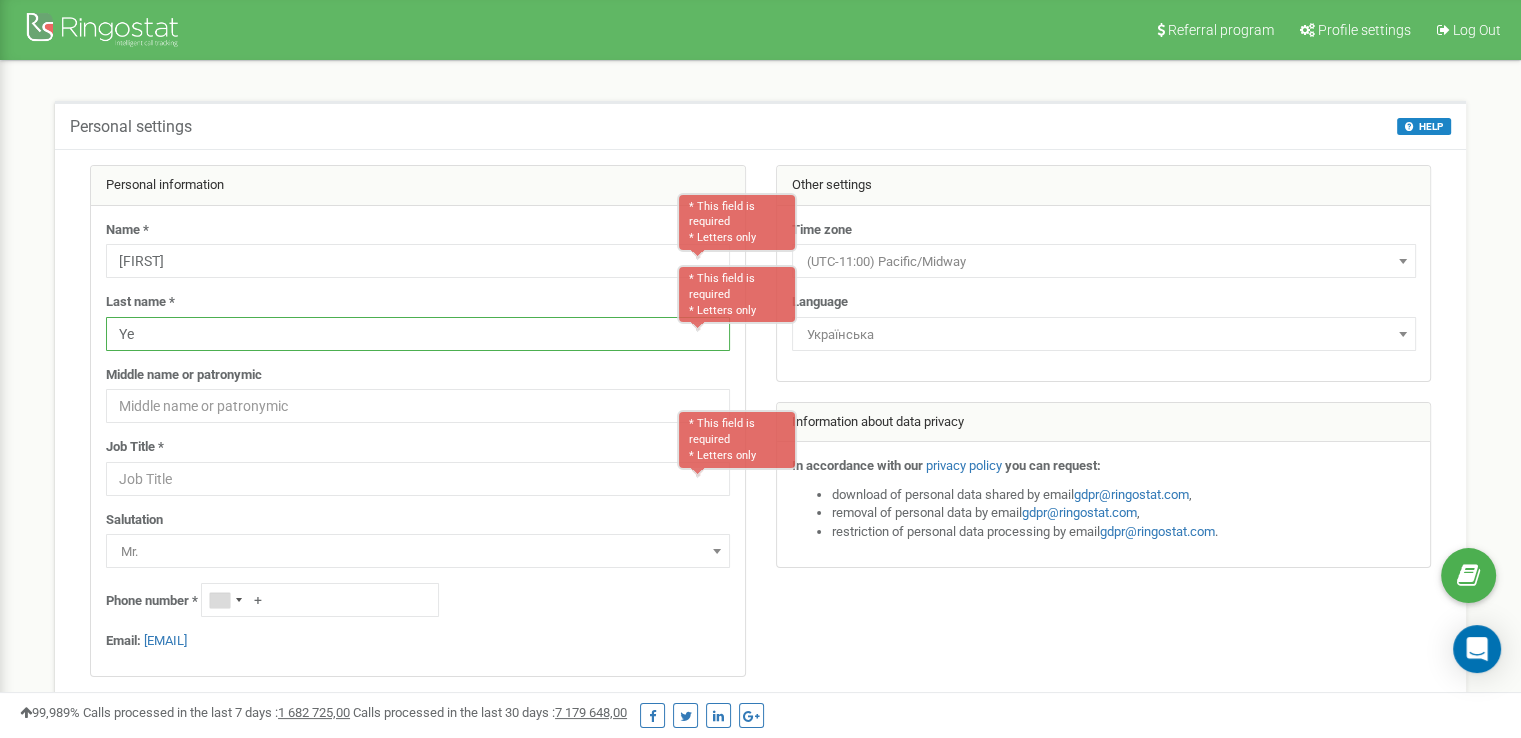 type on "Y" 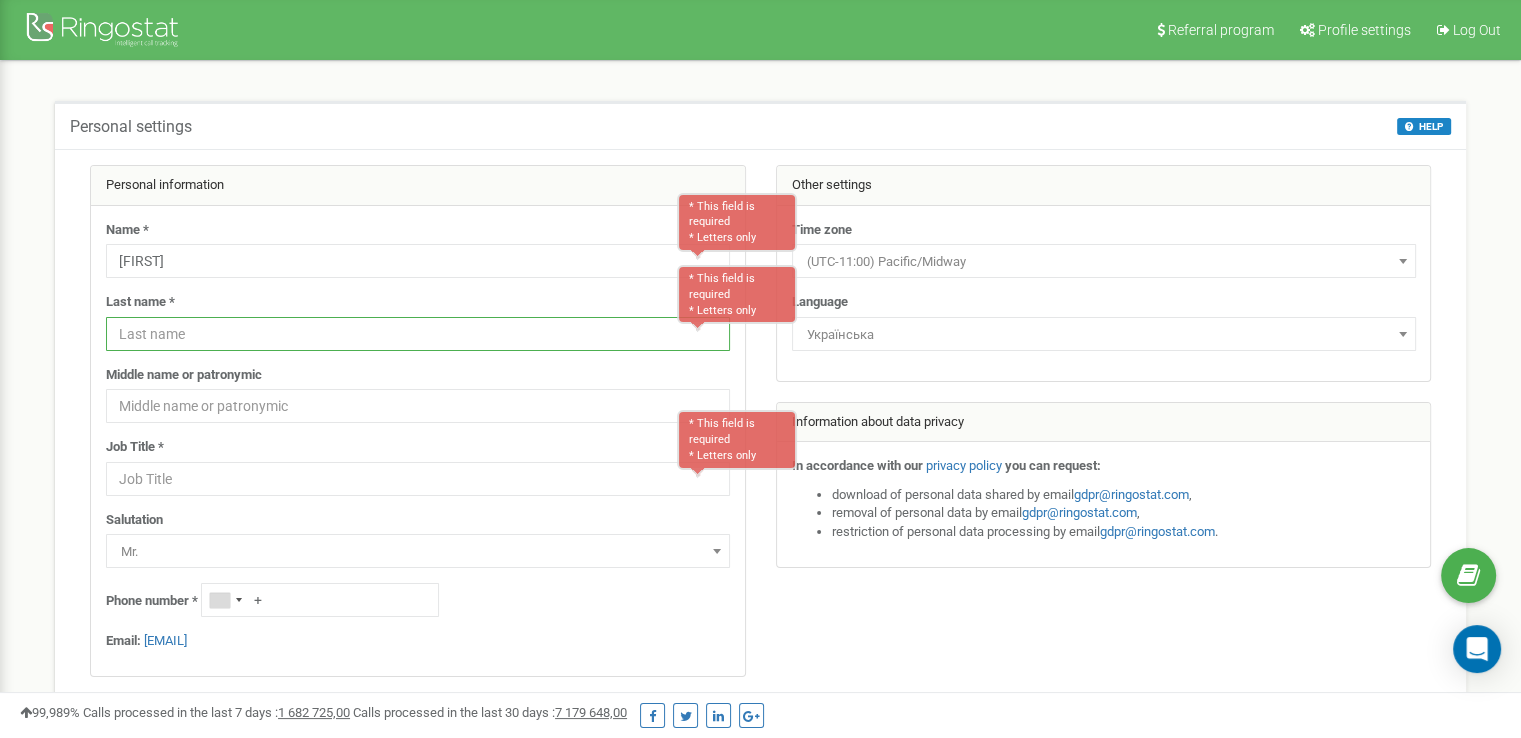 type on """ 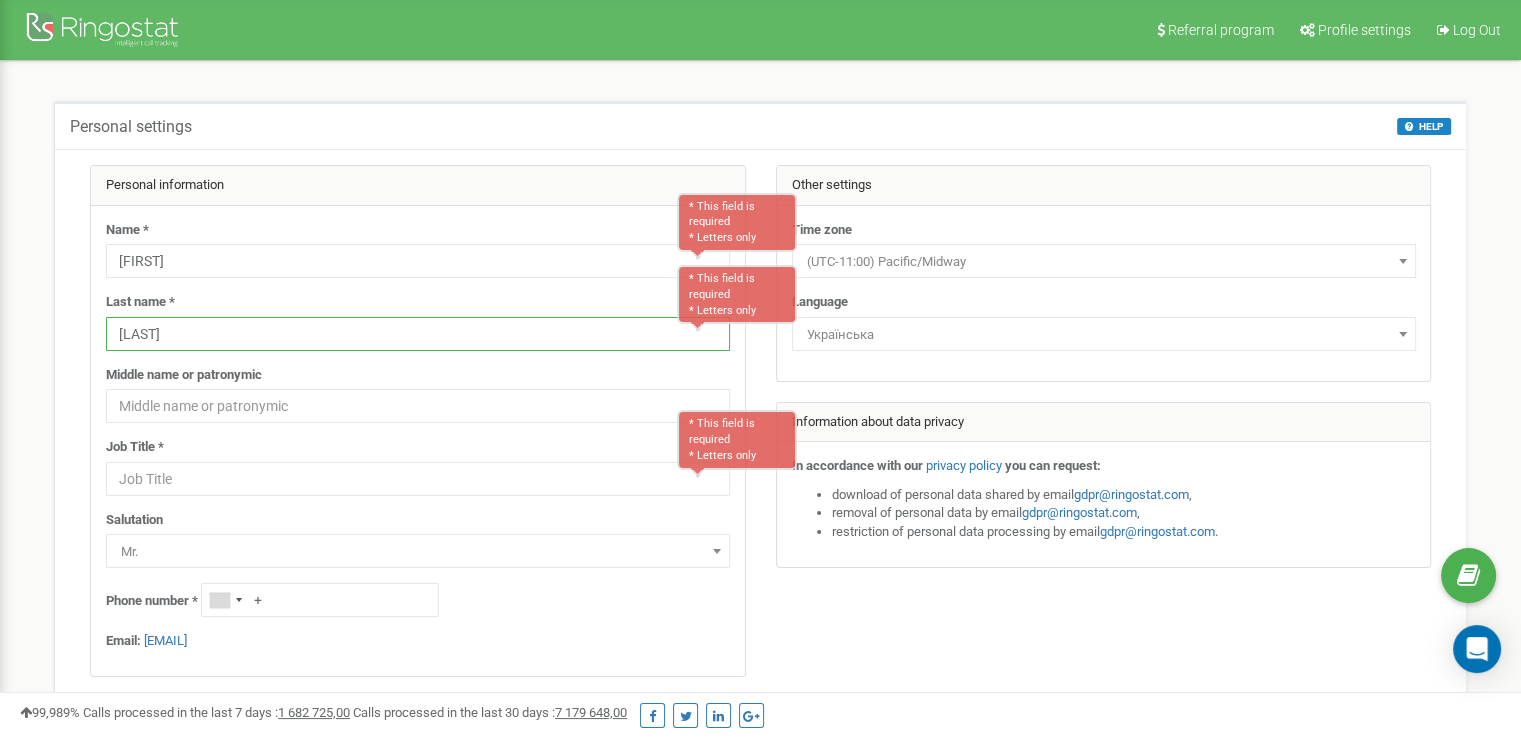 type on "[LAST]" 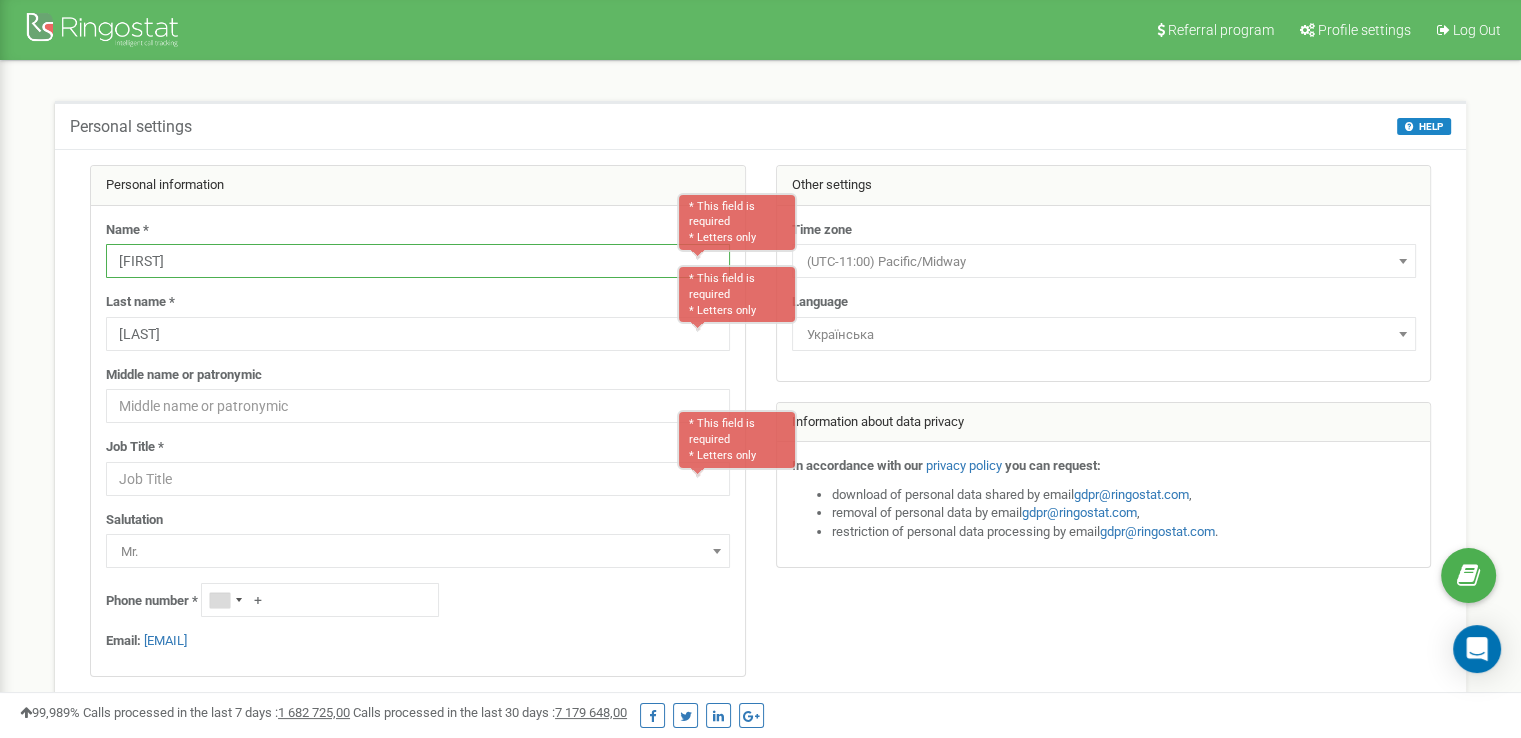 drag, startPoint x: 326, startPoint y: 265, endPoint x: 337, endPoint y: 291, distance: 28.231188 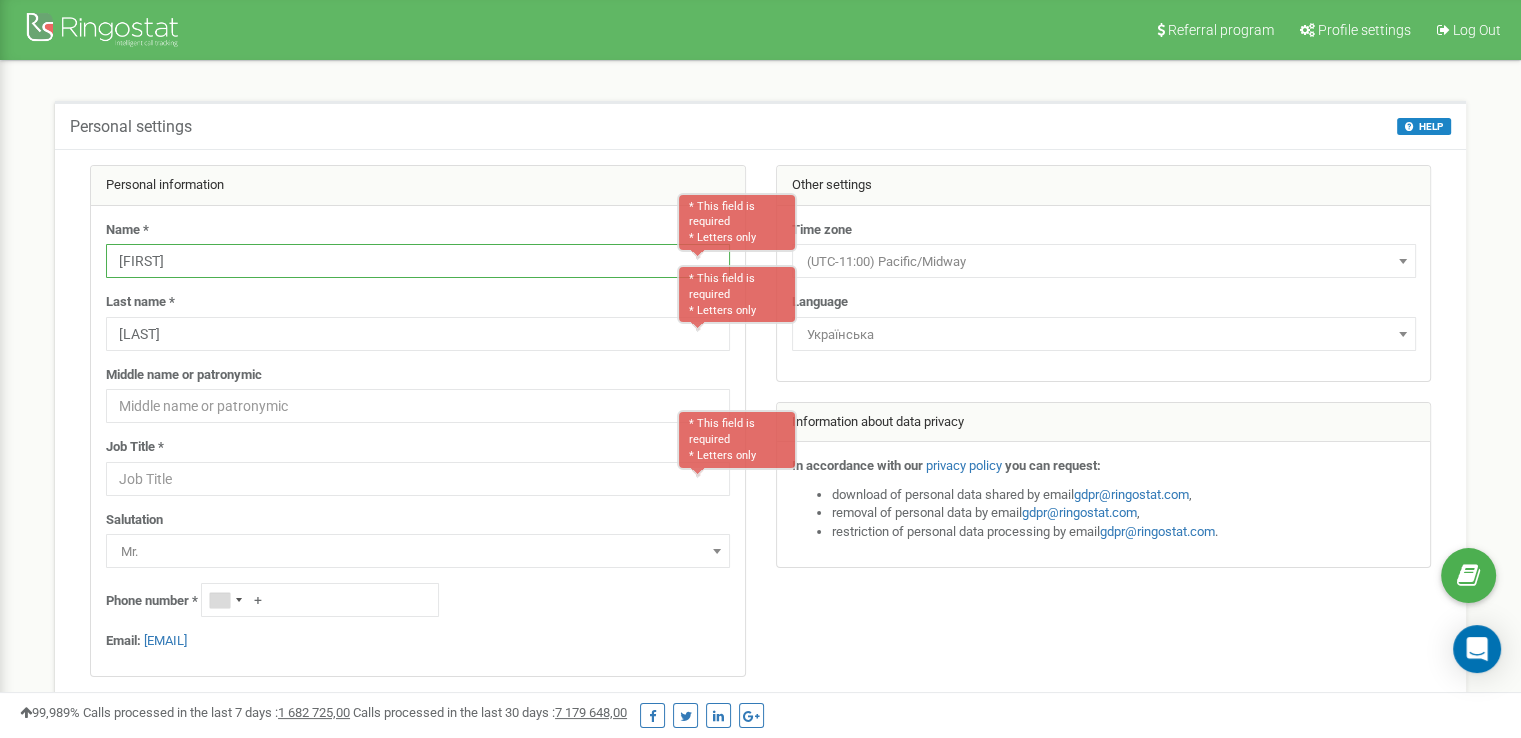 type on "[FIRST]" 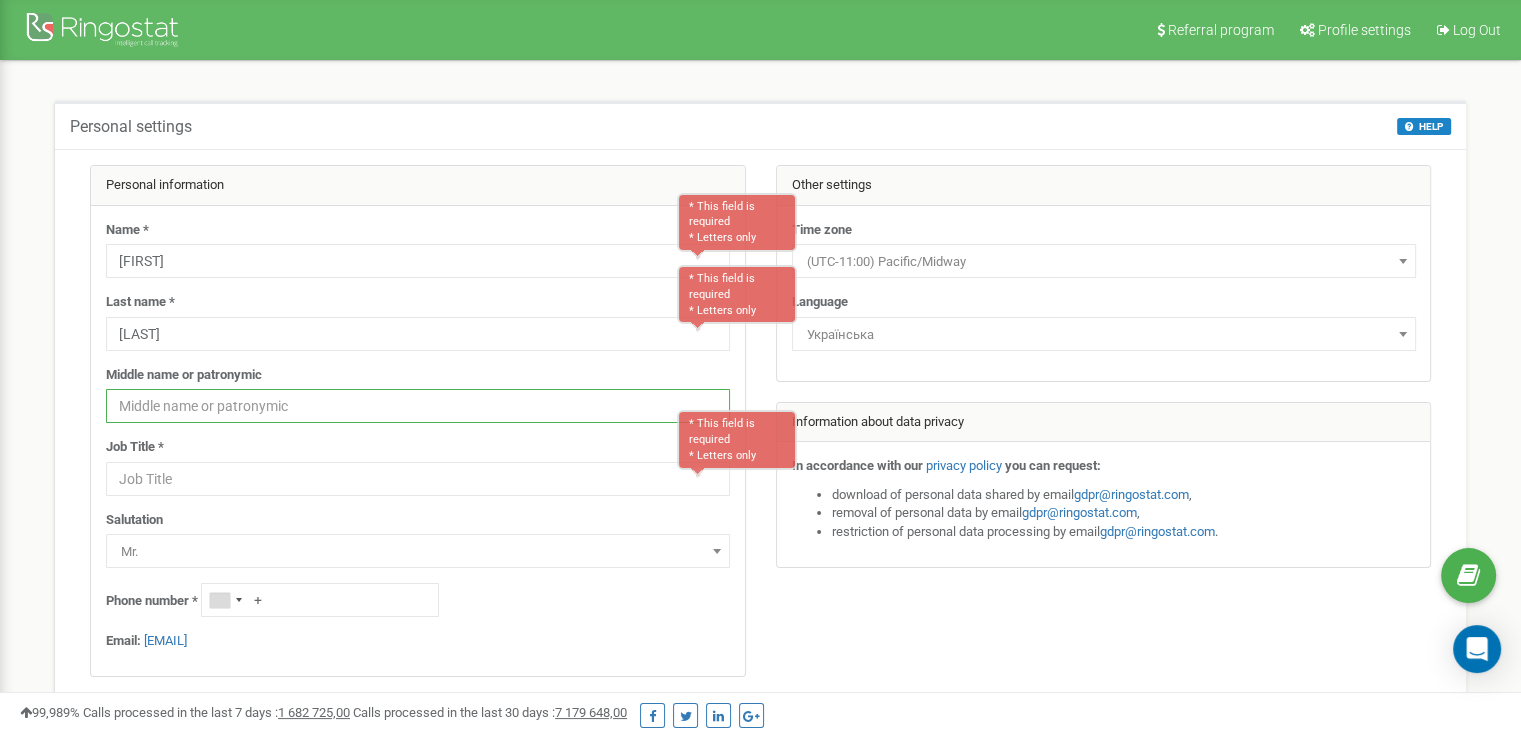 click at bounding box center (418, 406) 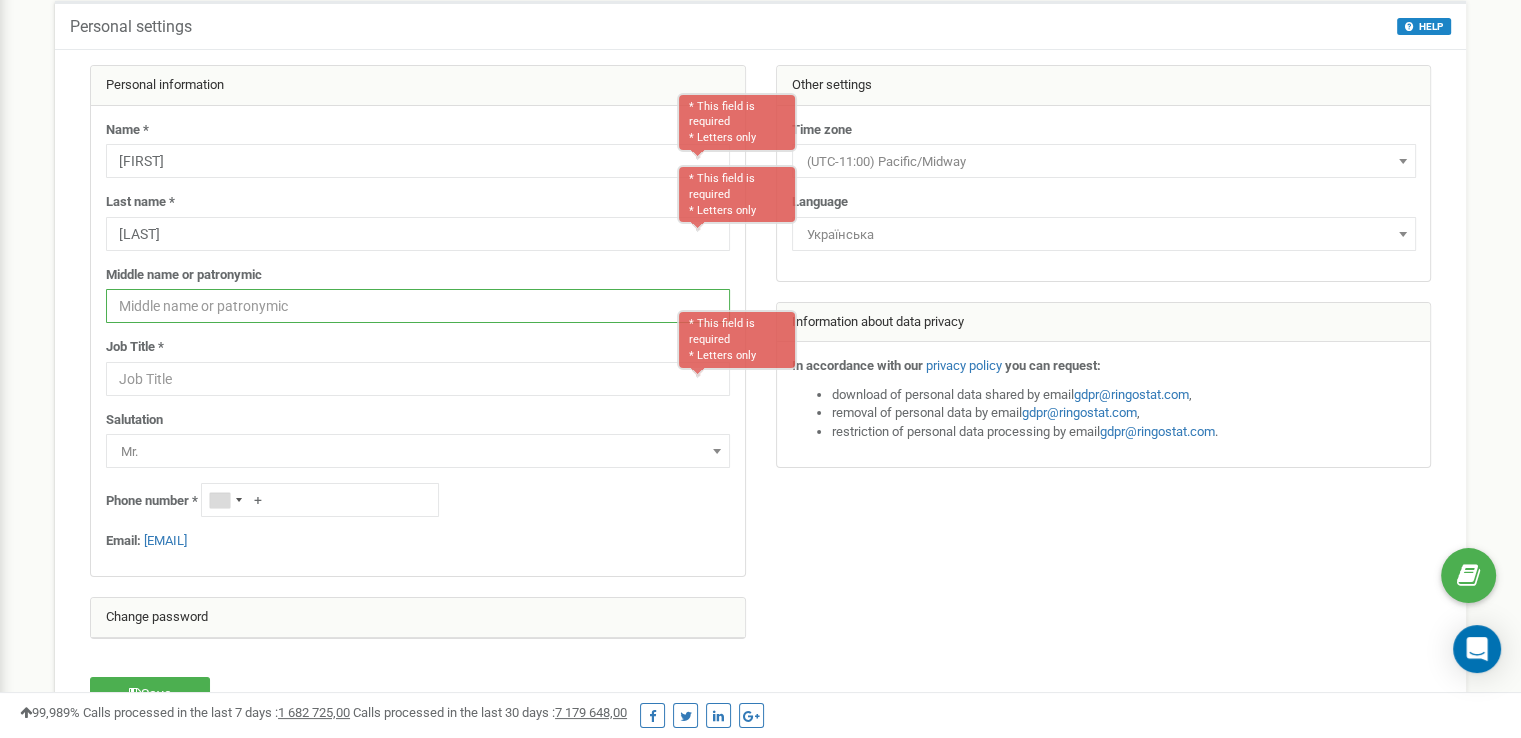 scroll, scrollTop: 300, scrollLeft: 0, axis: vertical 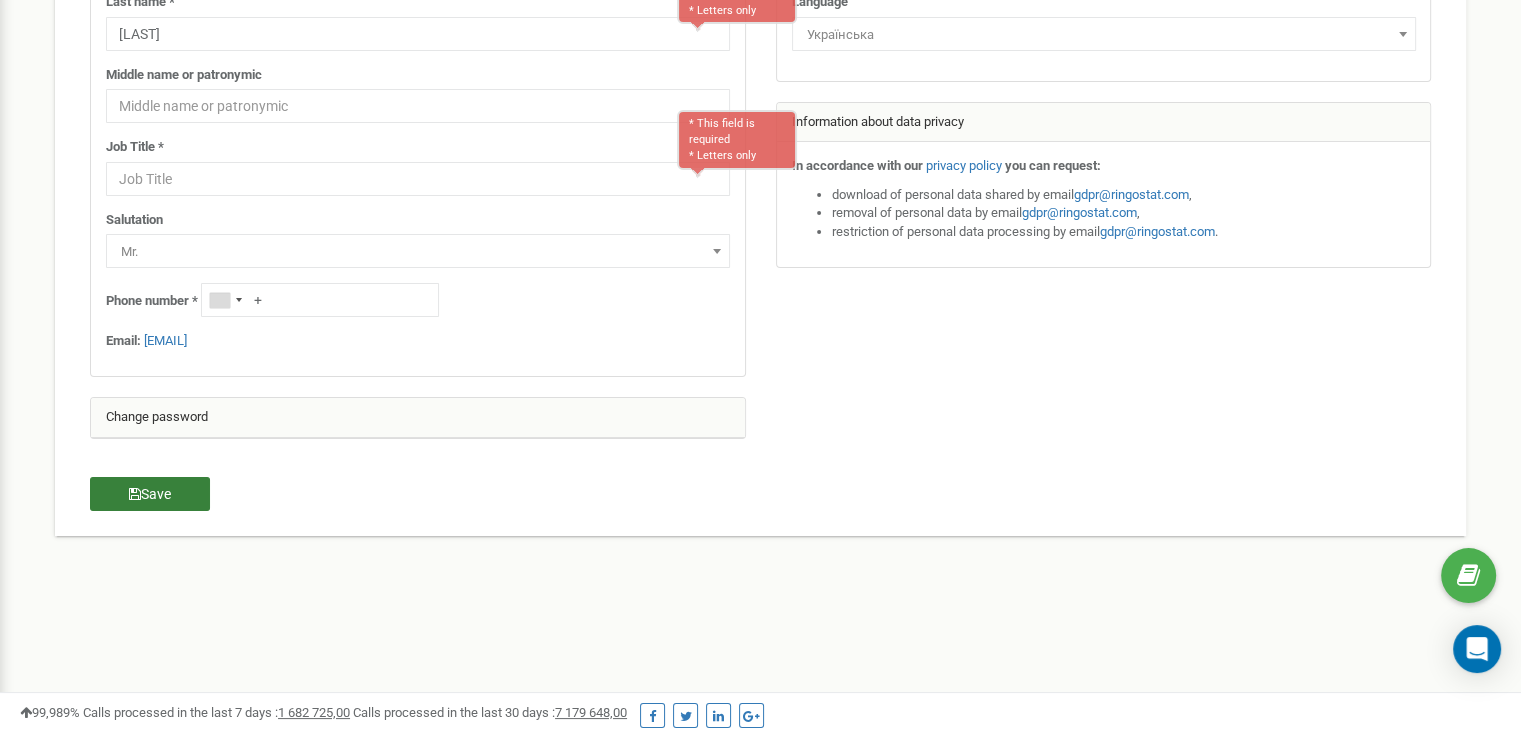 drag, startPoint x: 176, startPoint y: 521, endPoint x: 177, endPoint y: 497, distance: 24.020824 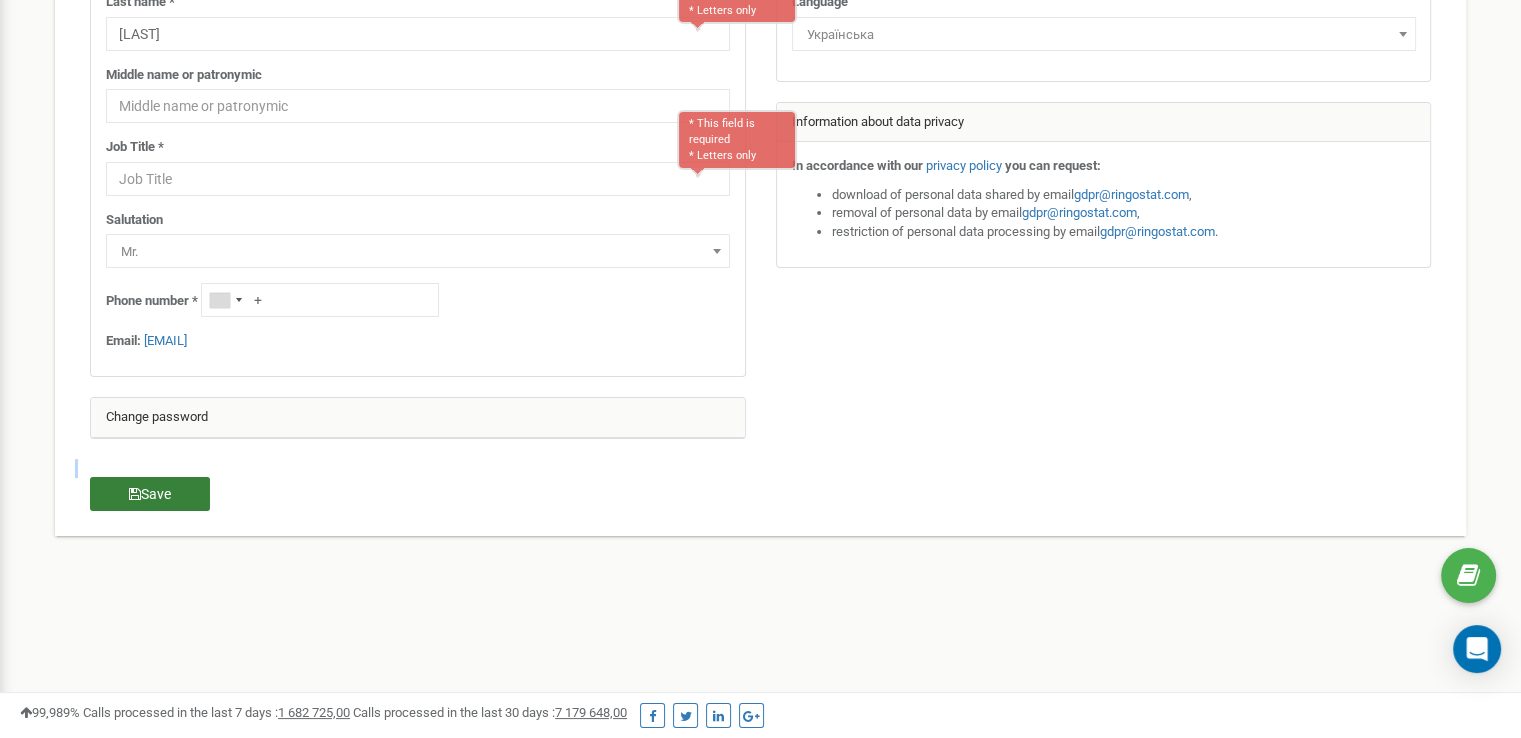 click on "Save" at bounding box center (150, 494) 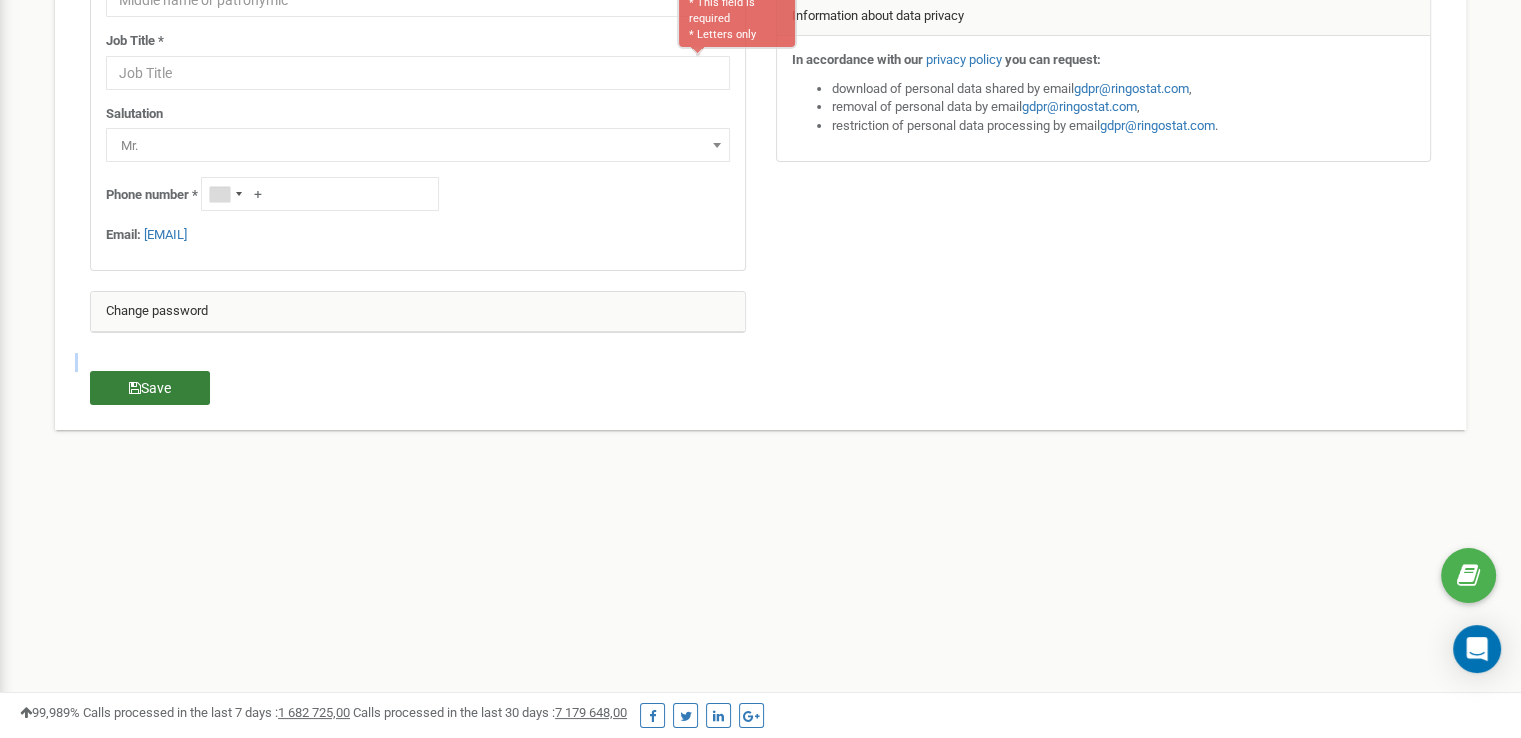 scroll, scrollTop: 410, scrollLeft: 0, axis: vertical 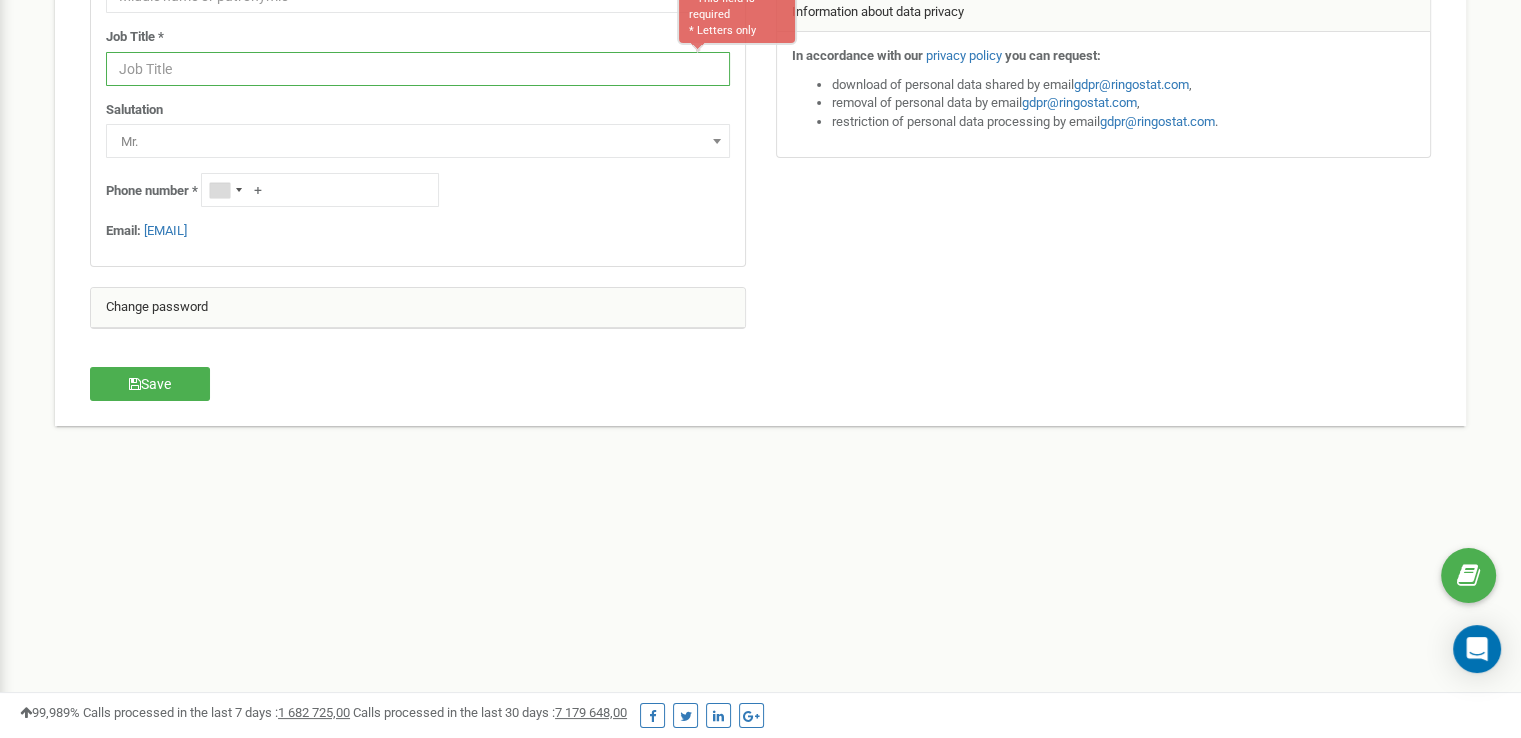 click at bounding box center (418, 69) 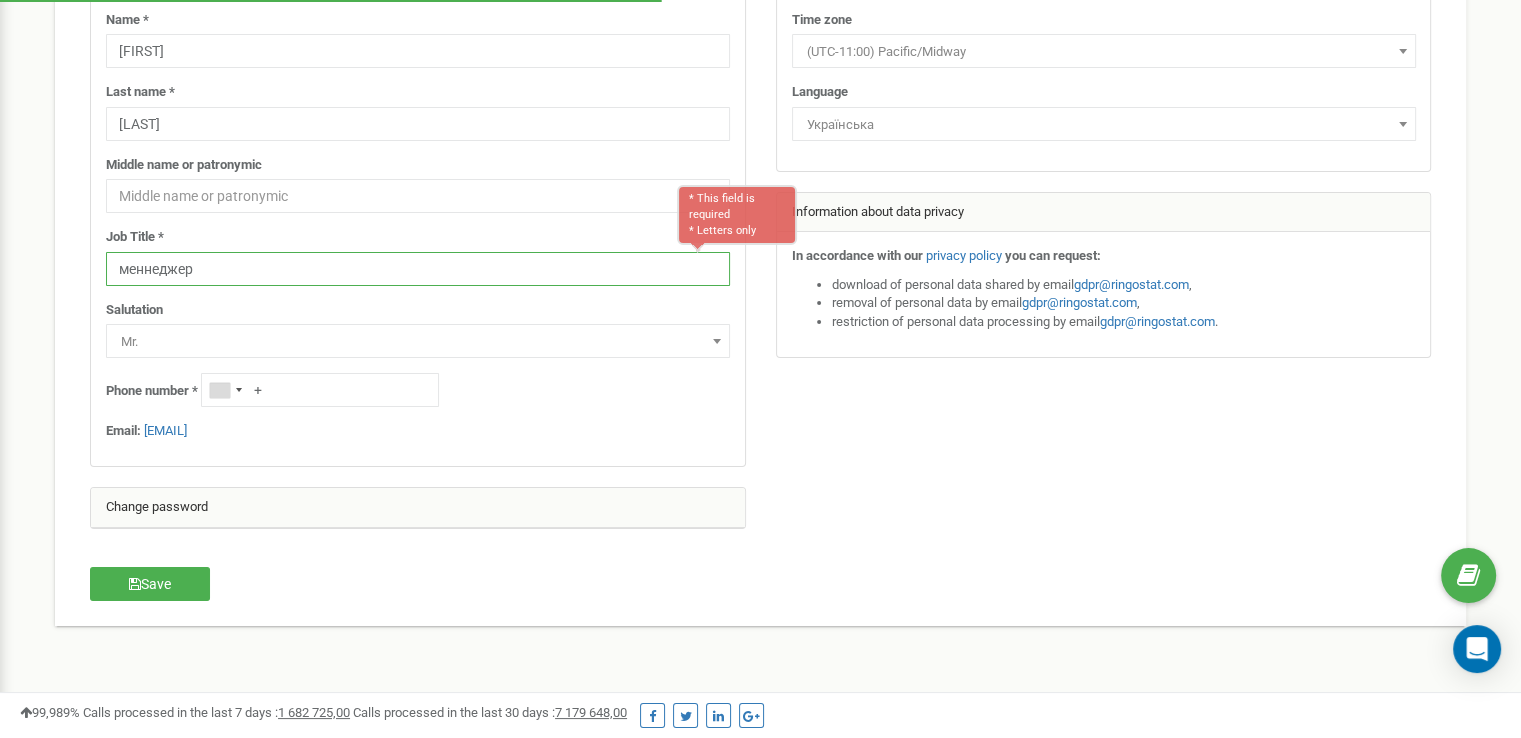 click on "меннеджер" at bounding box center (418, 269) 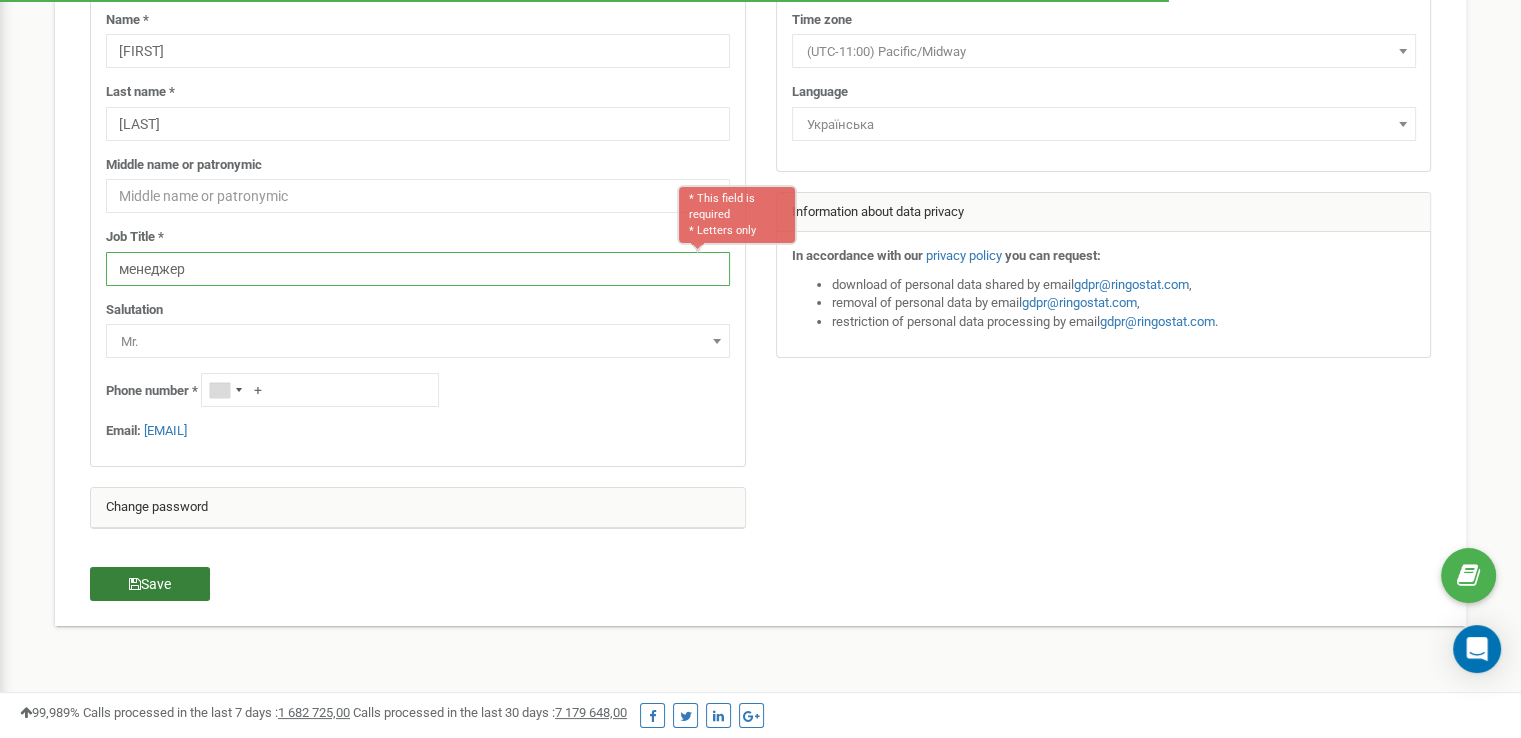 type on "менеджер" 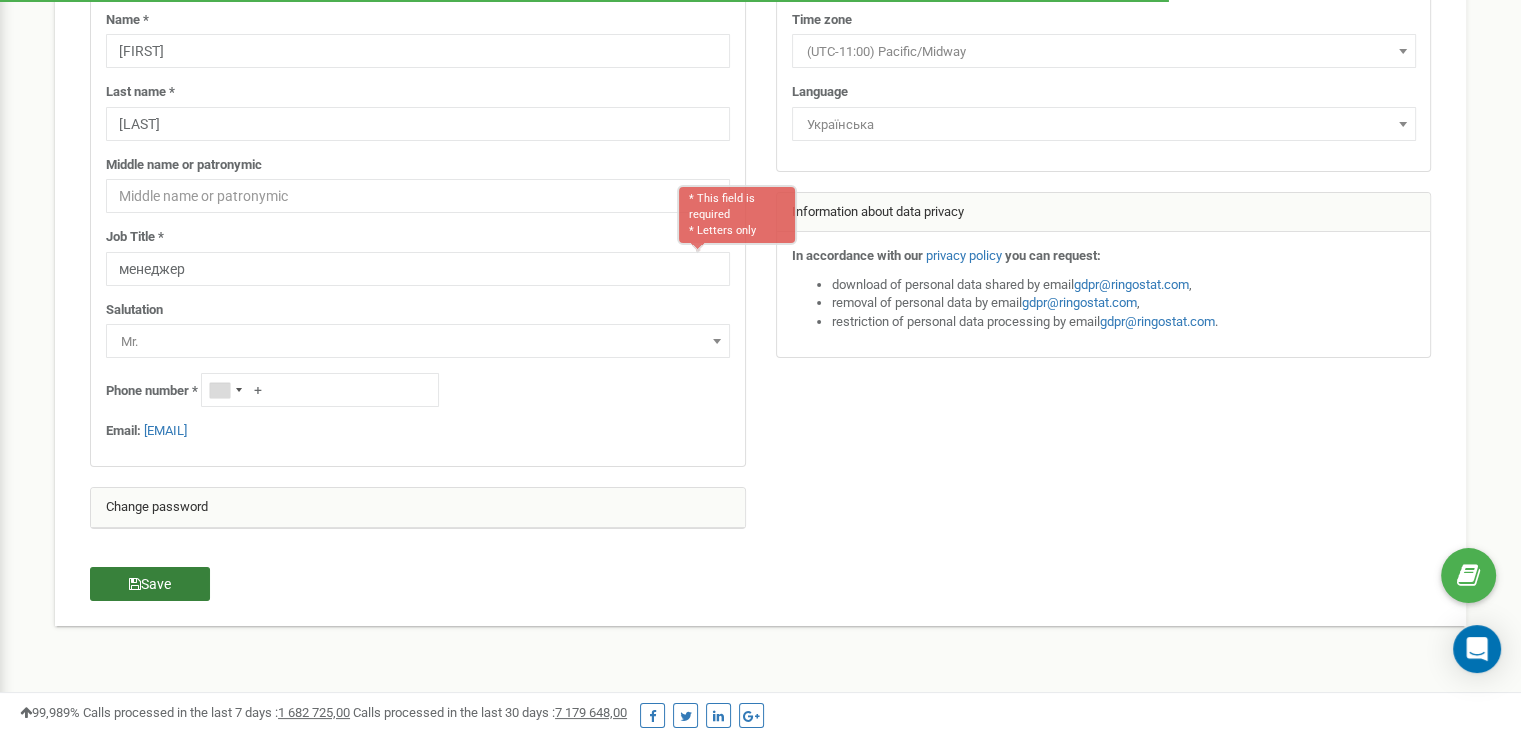 click on "Save" at bounding box center [150, 584] 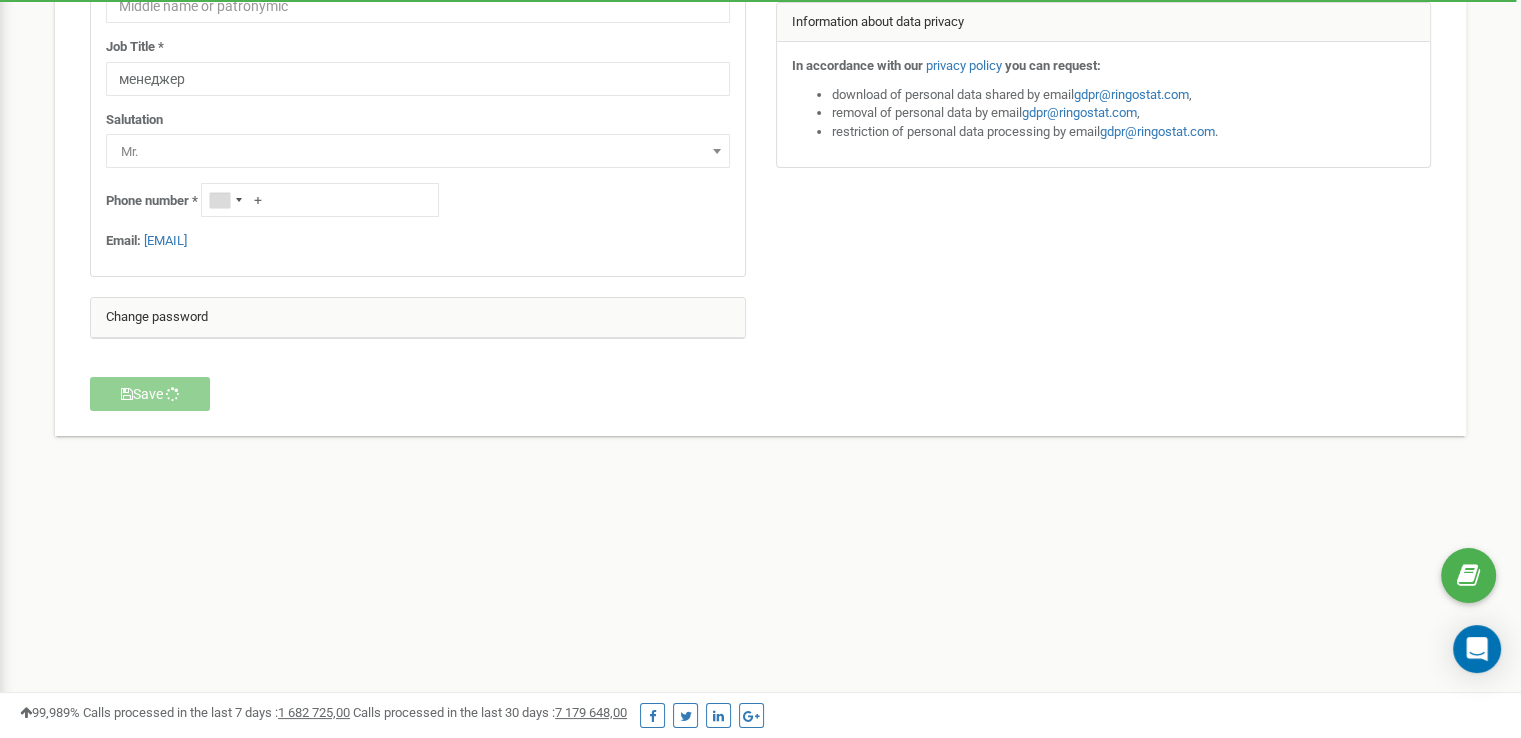 scroll, scrollTop: 0, scrollLeft: 0, axis: both 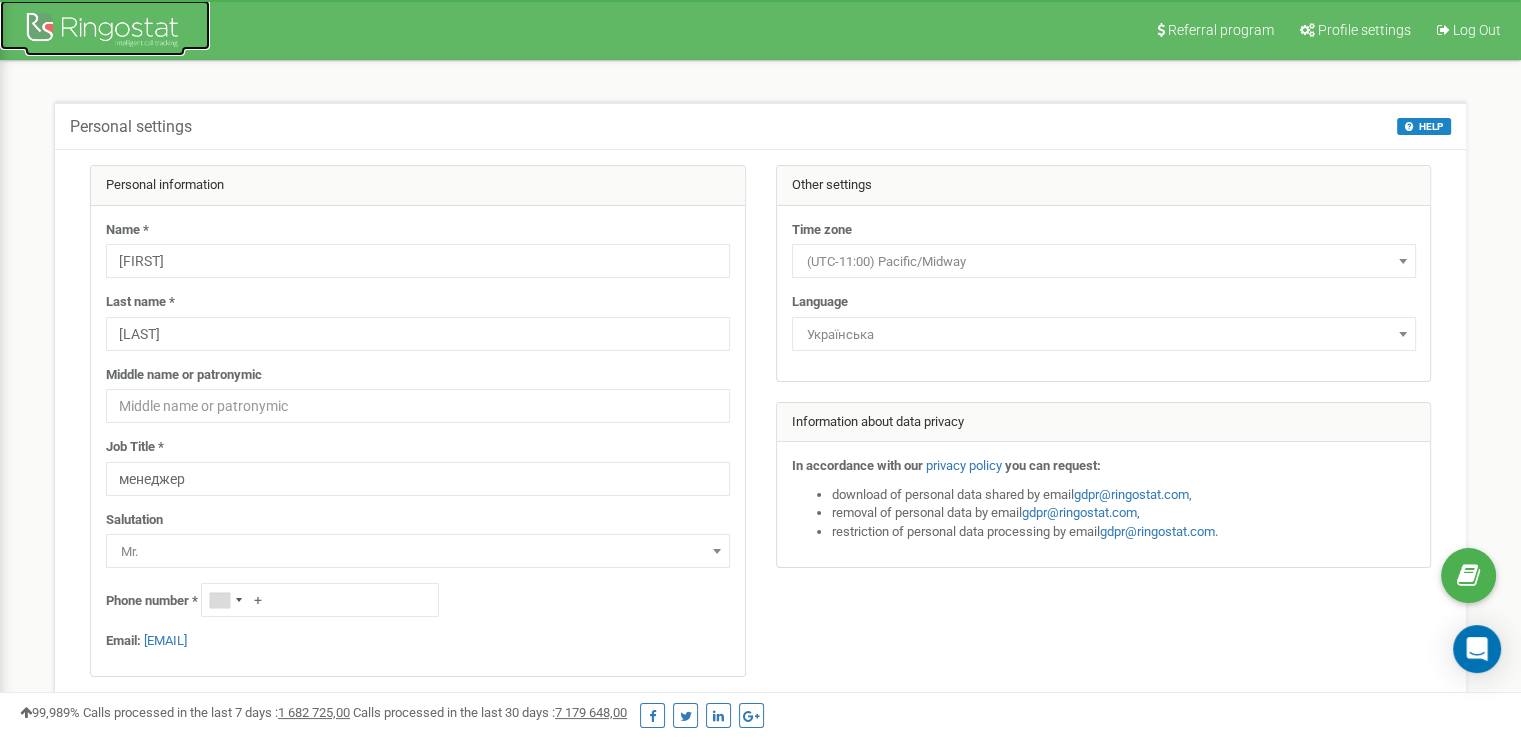 click at bounding box center (105, 32) 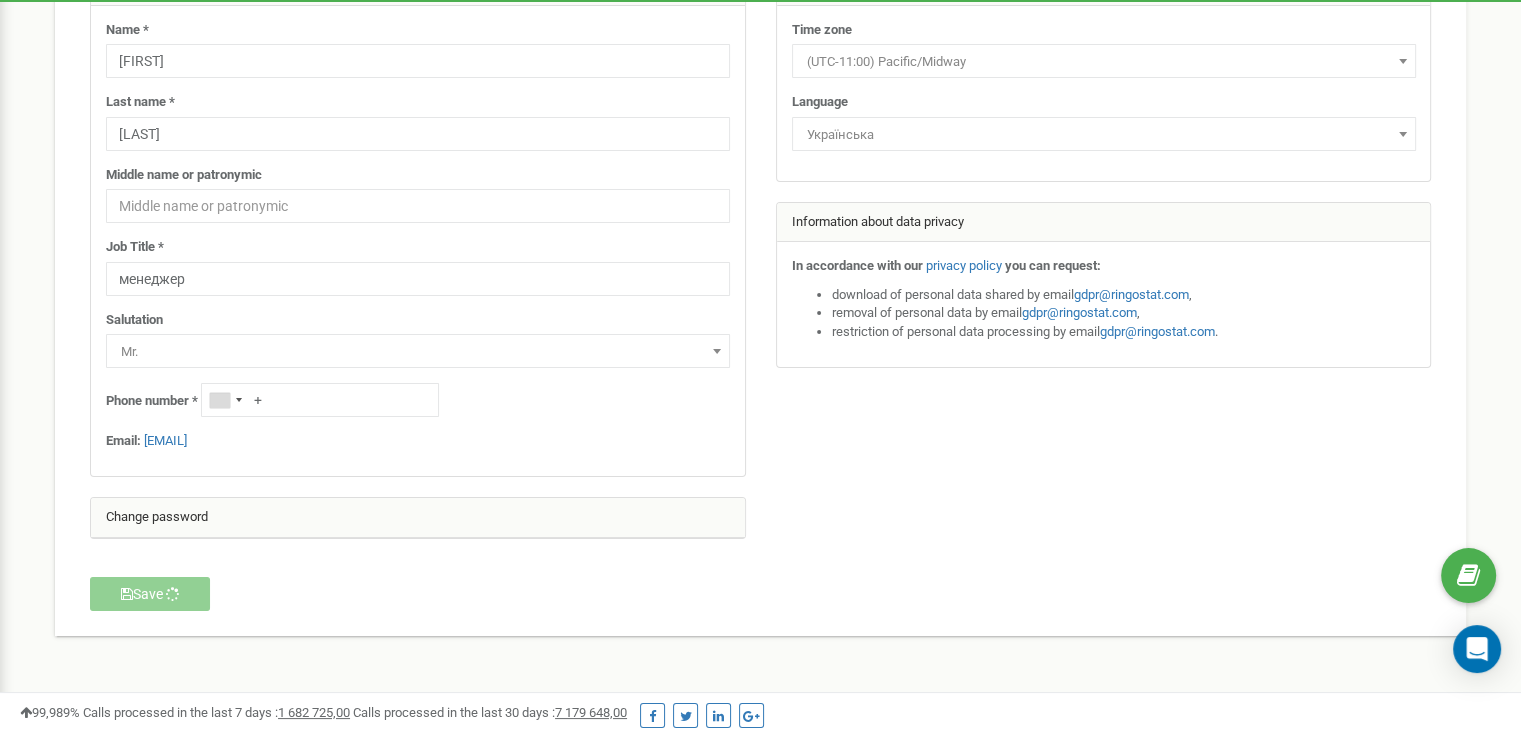 scroll, scrollTop: 0, scrollLeft: 0, axis: both 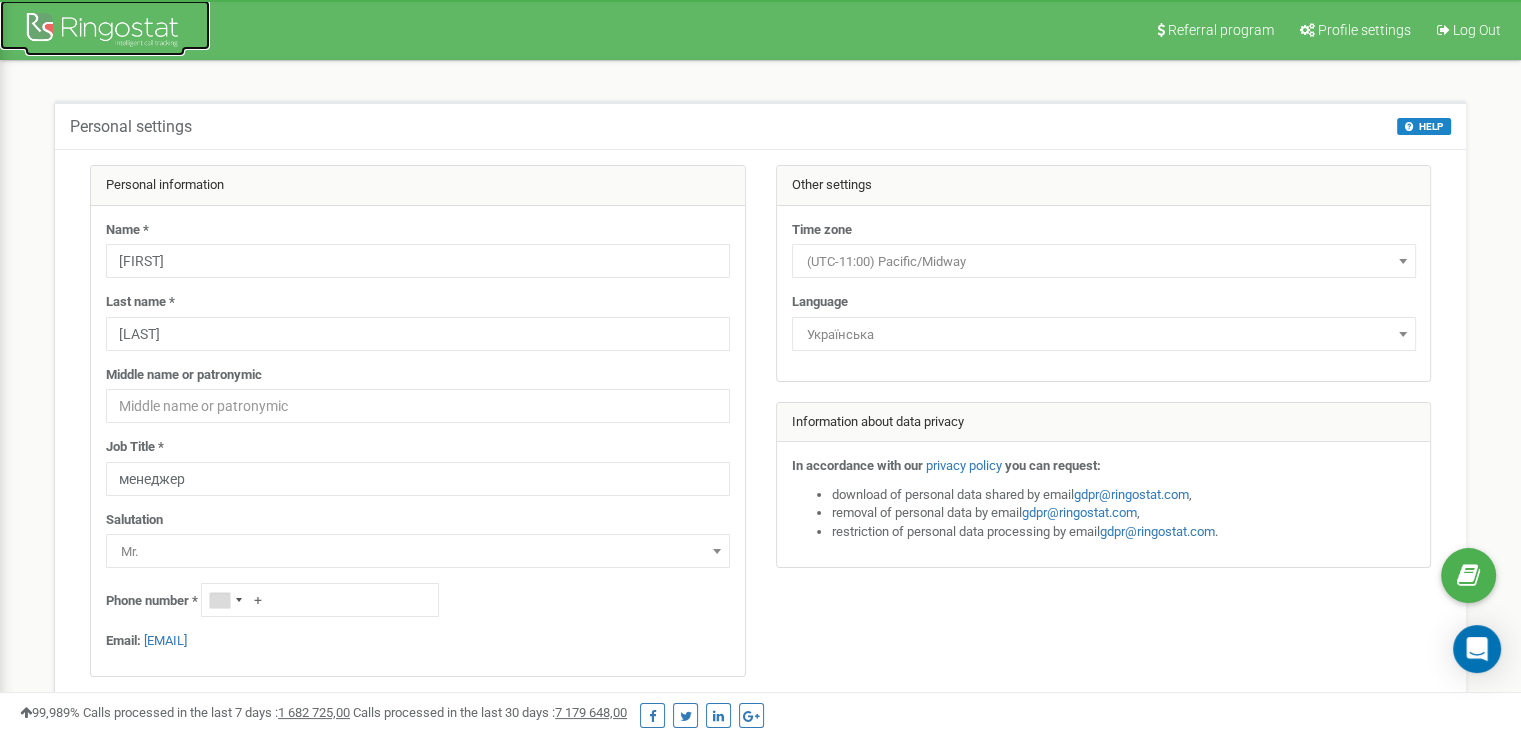 click at bounding box center (105, 32) 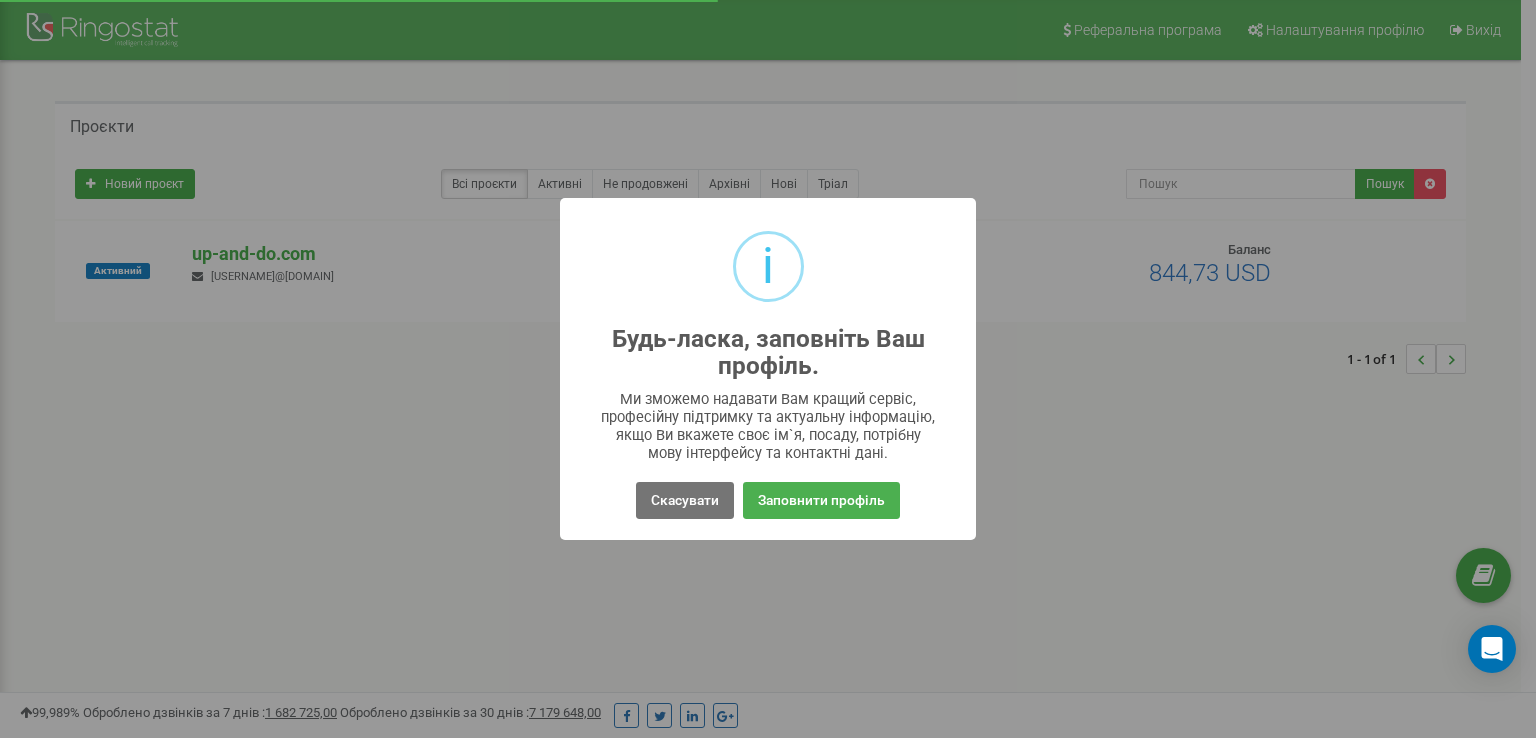 scroll, scrollTop: 0, scrollLeft: 0, axis: both 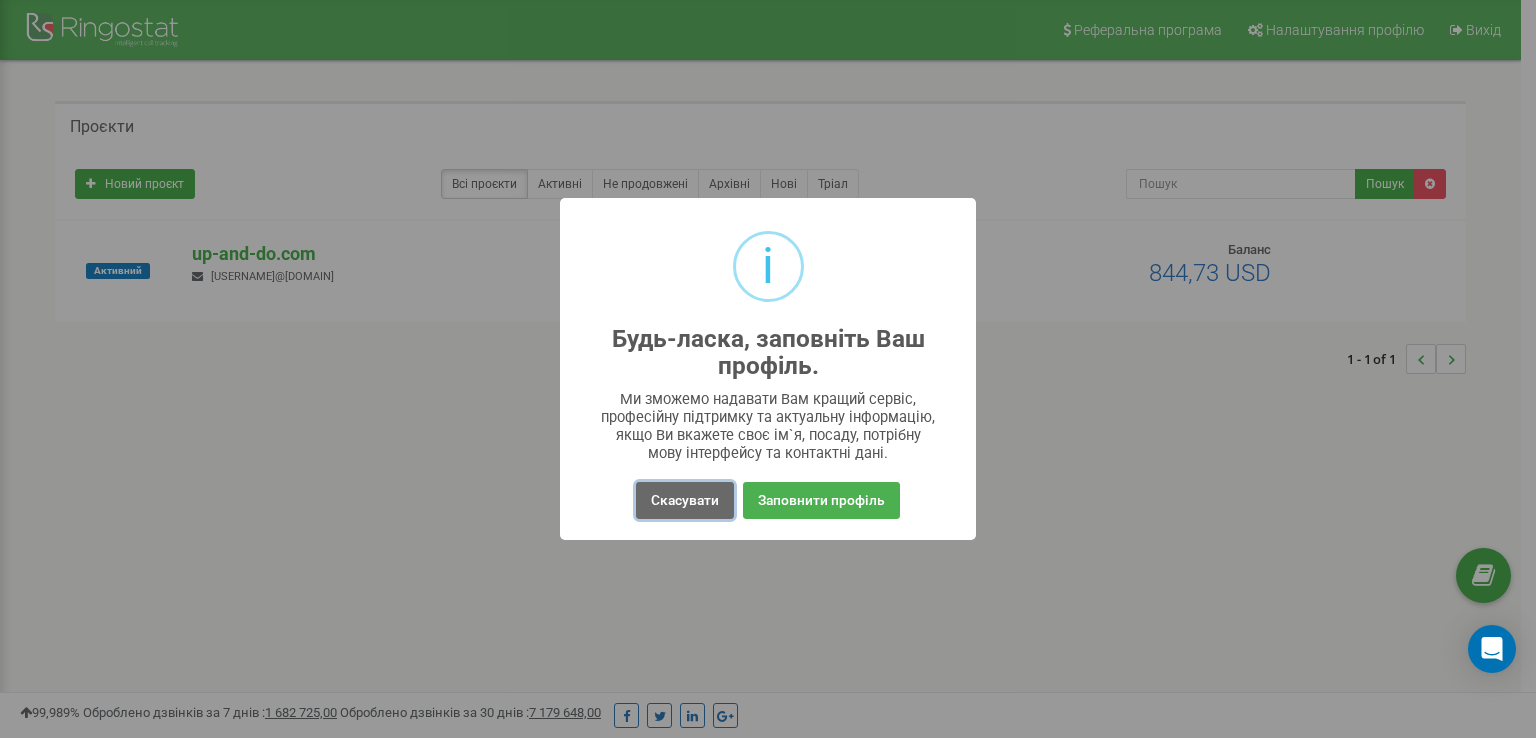 click on "Скасувати" at bounding box center [685, 500] 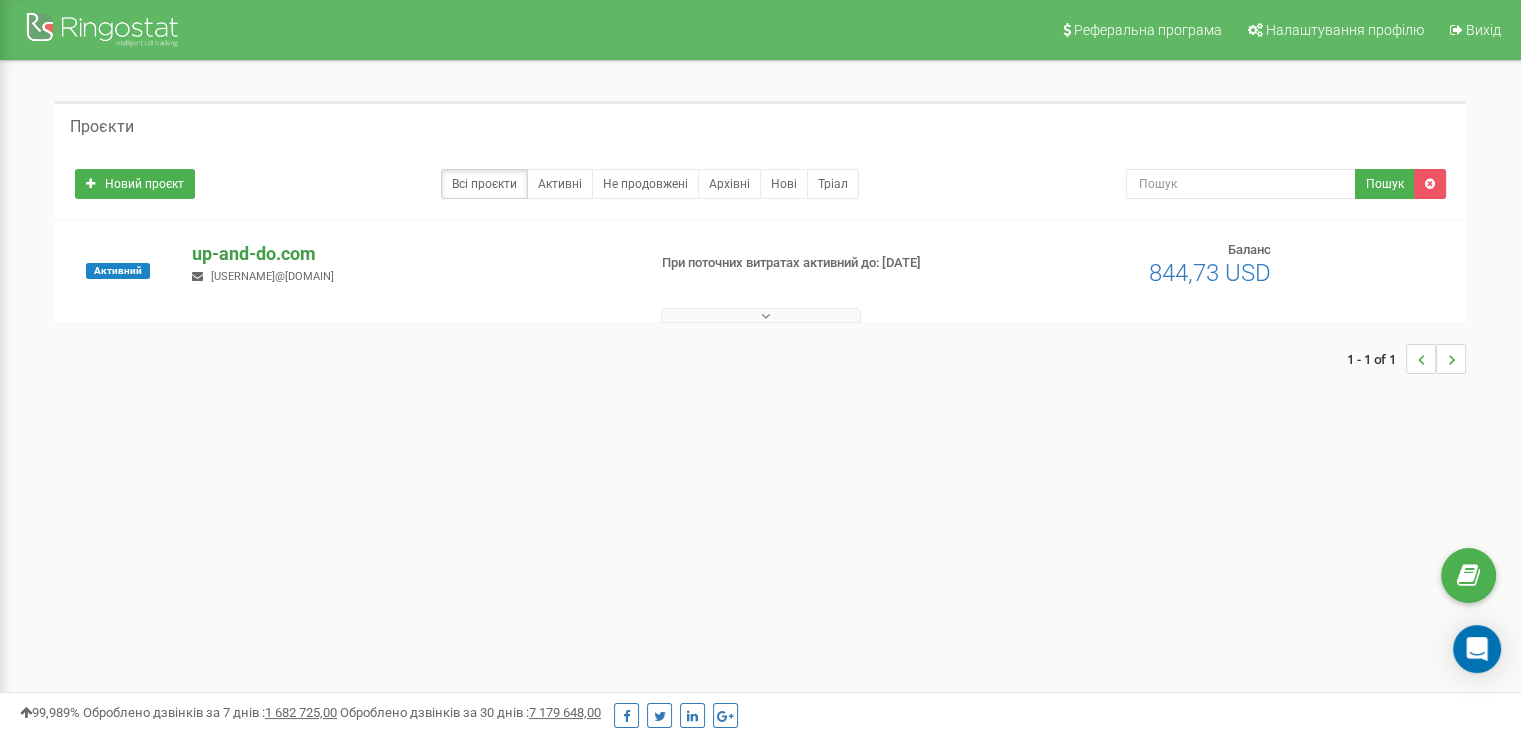 click on "up-and-do.com" at bounding box center [410, 254] 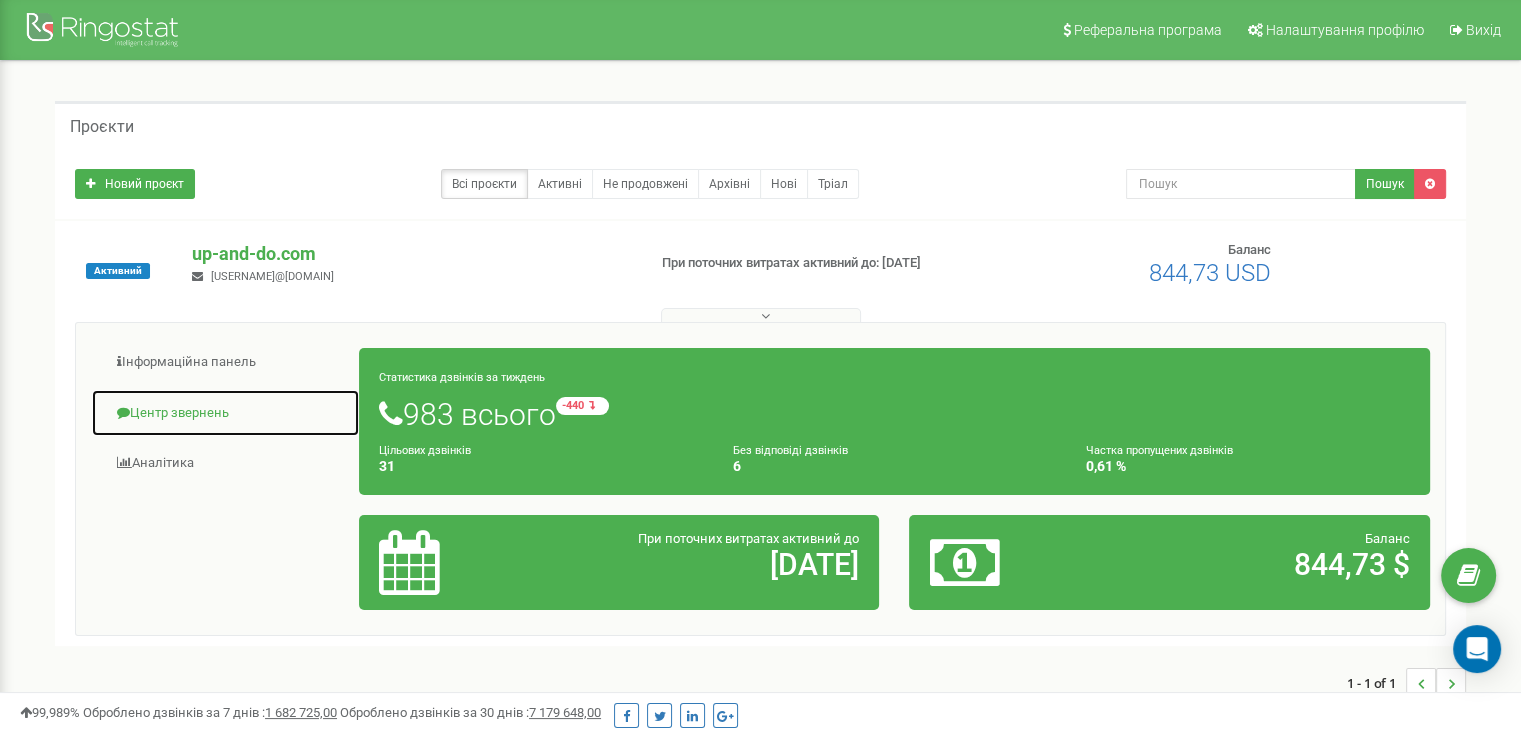 click on "Центр звернень" at bounding box center (225, 413) 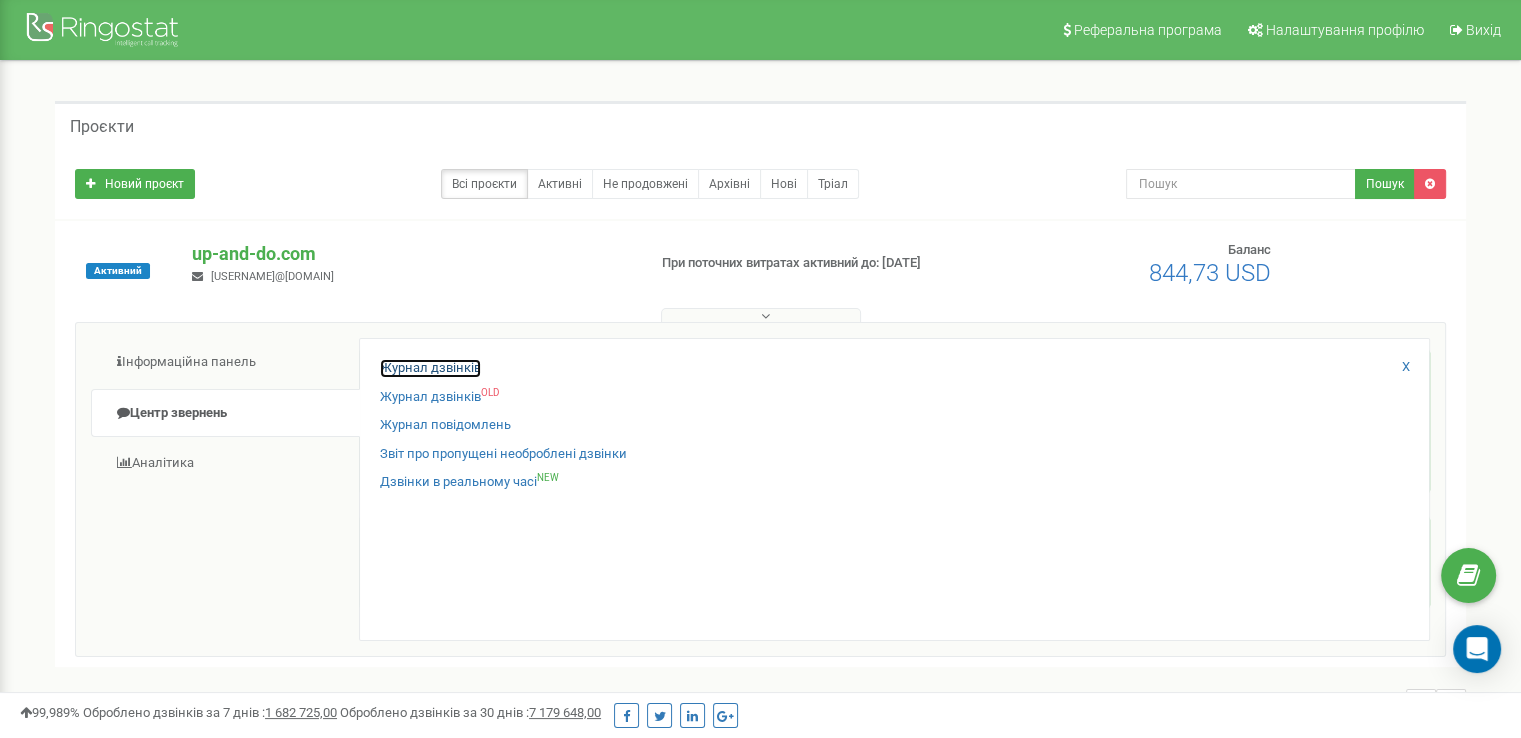 click on "Журнал дзвінків" at bounding box center (430, 368) 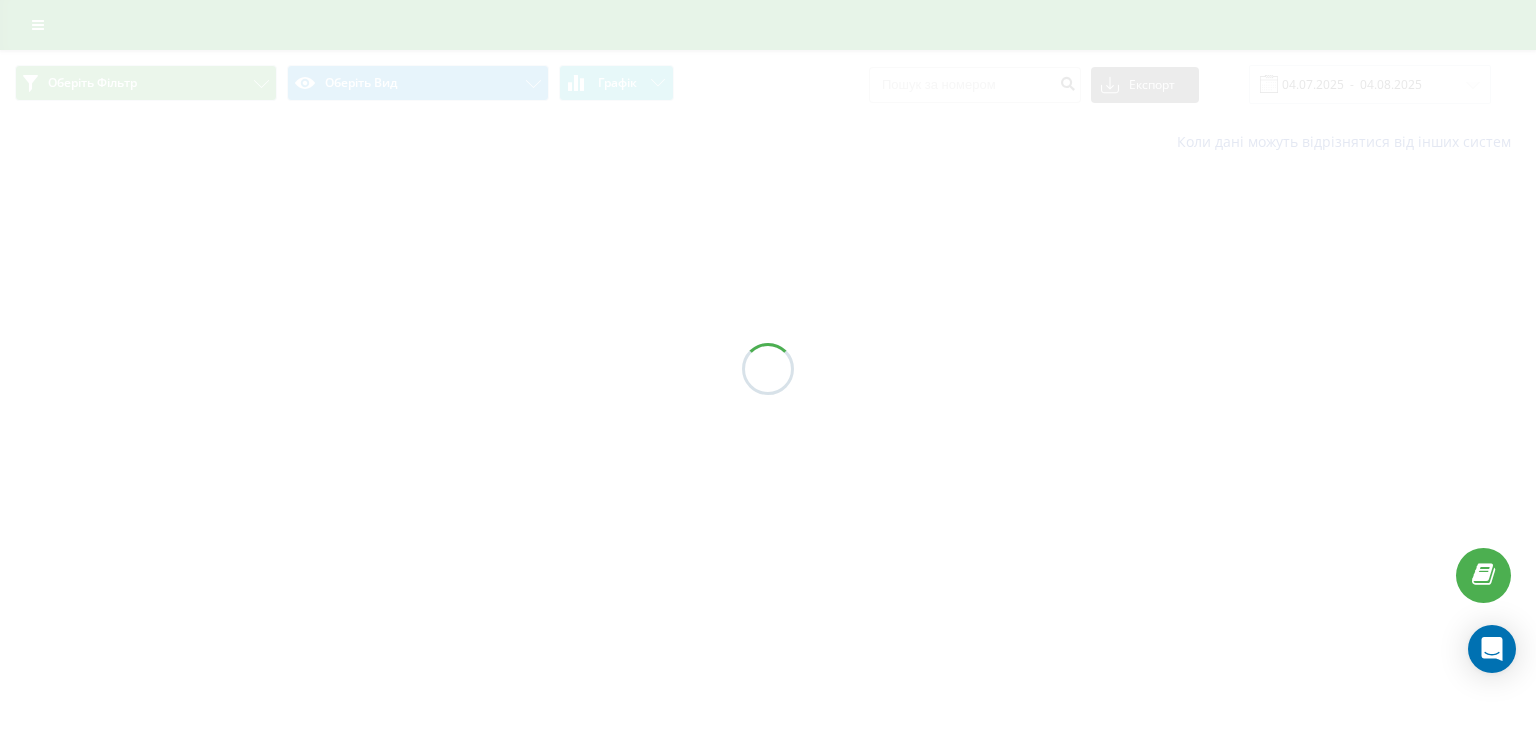 scroll, scrollTop: 0, scrollLeft: 0, axis: both 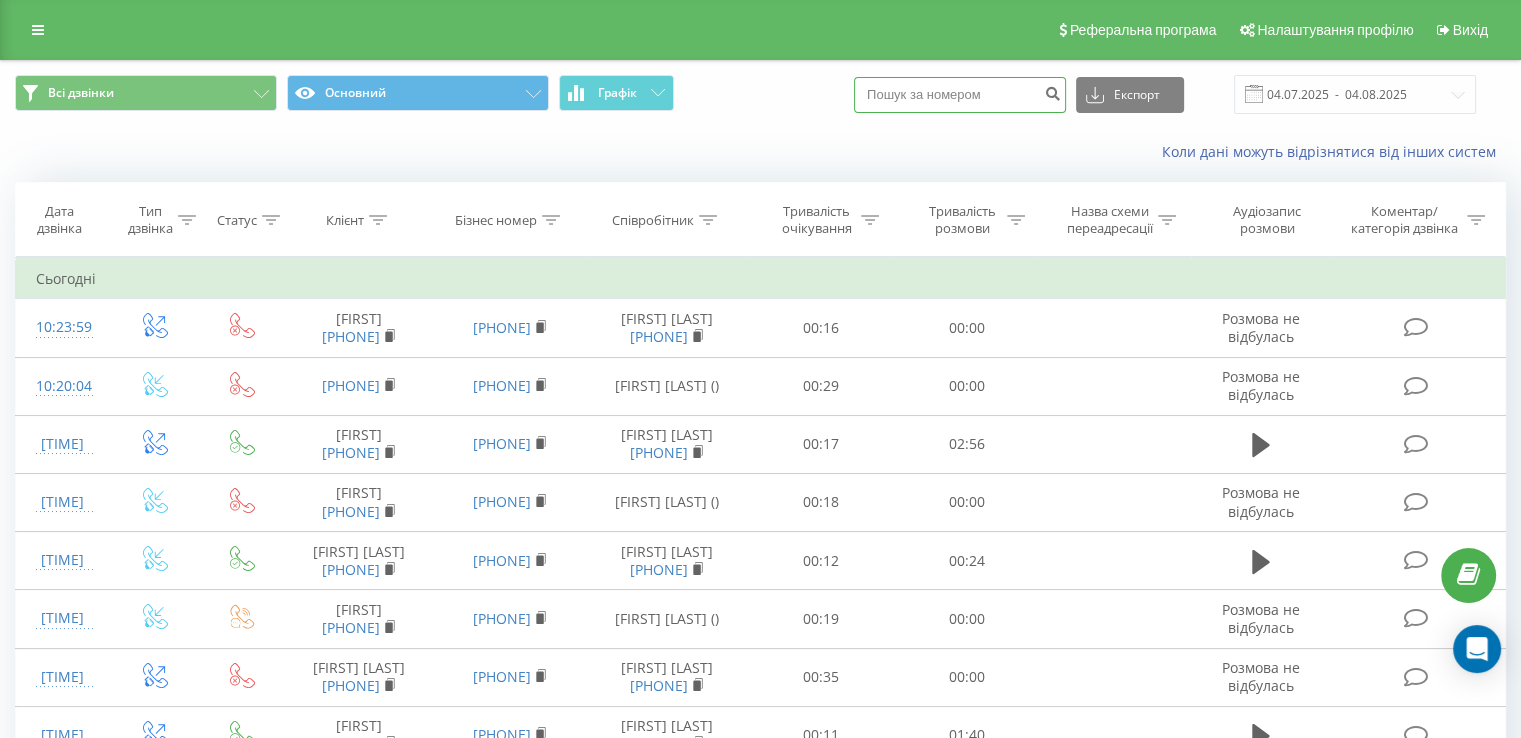 click at bounding box center [960, 95] 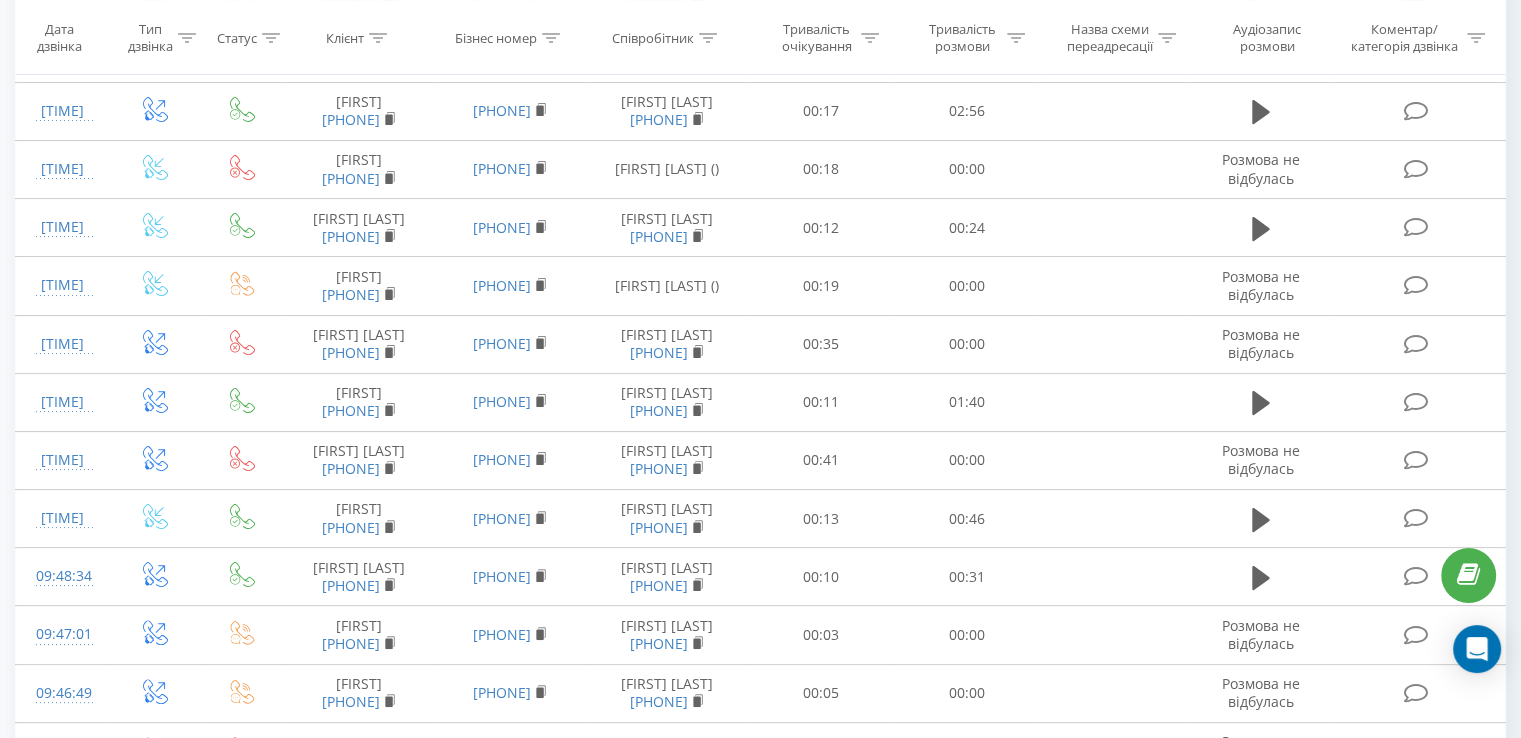 scroll, scrollTop: 0, scrollLeft: 0, axis: both 